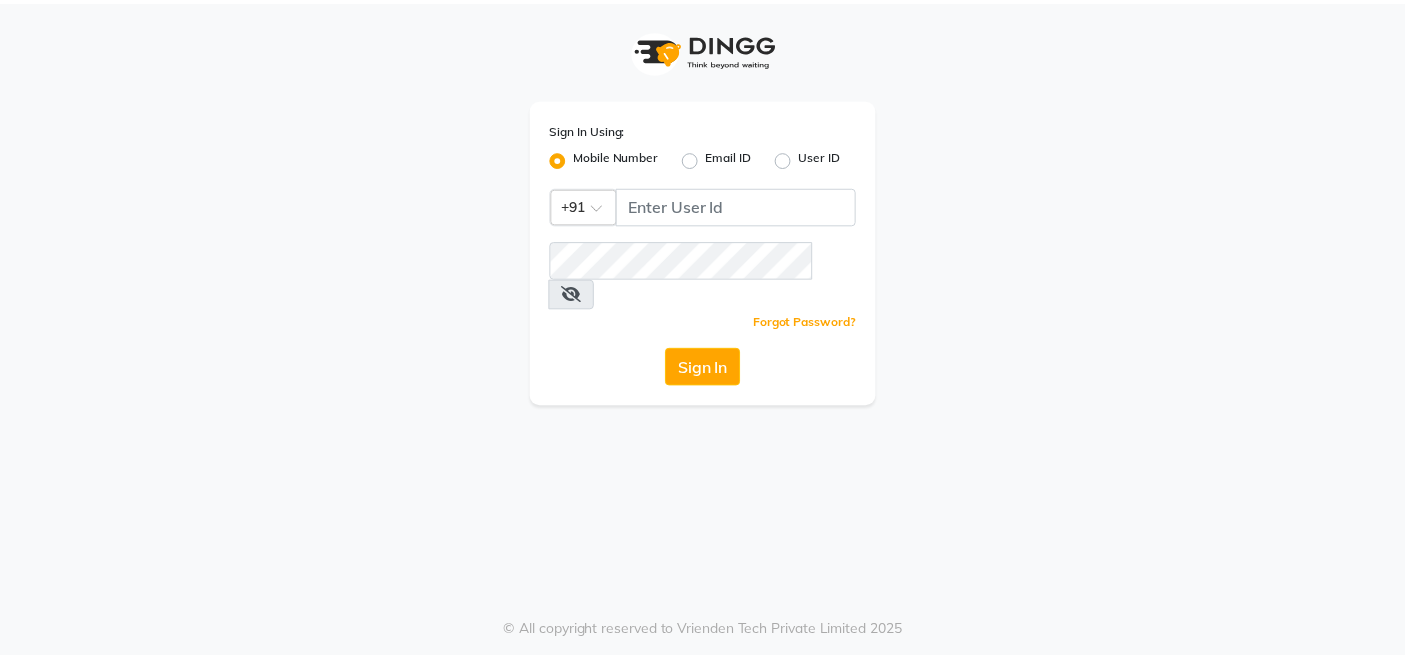 scroll, scrollTop: 0, scrollLeft: 0, axis: both 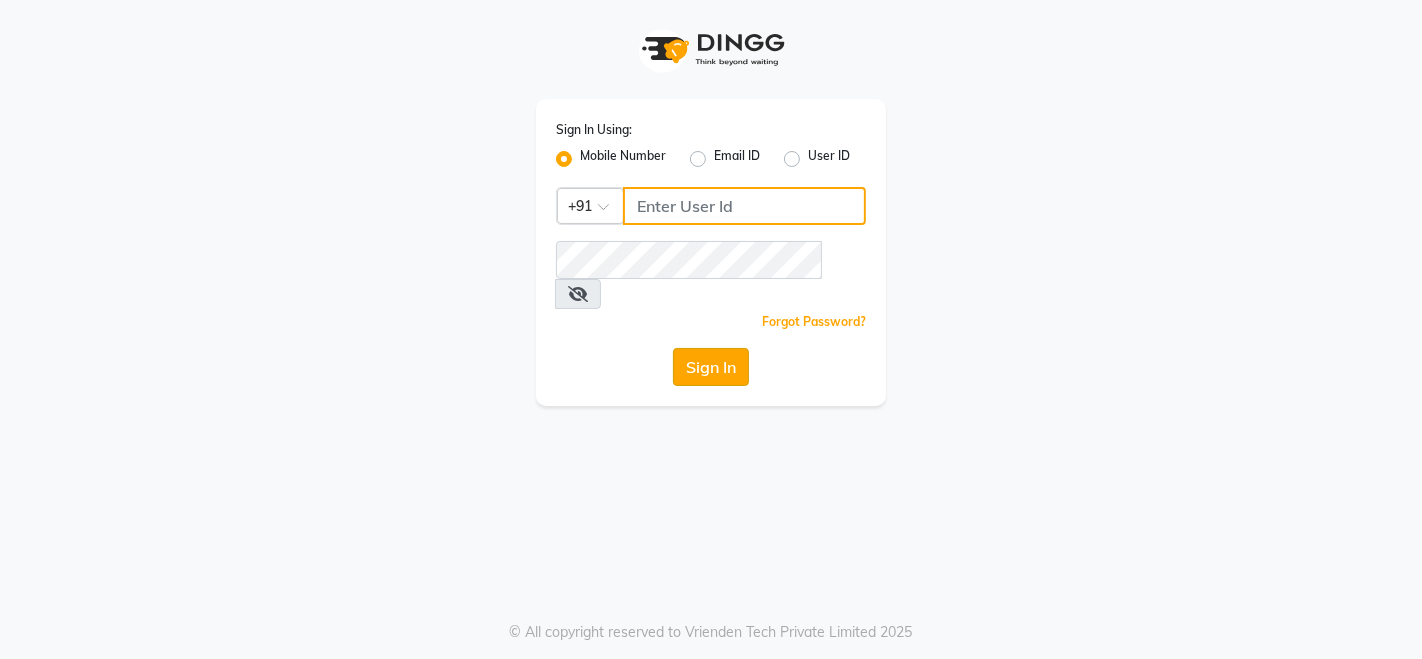 type on "[PHONE]" 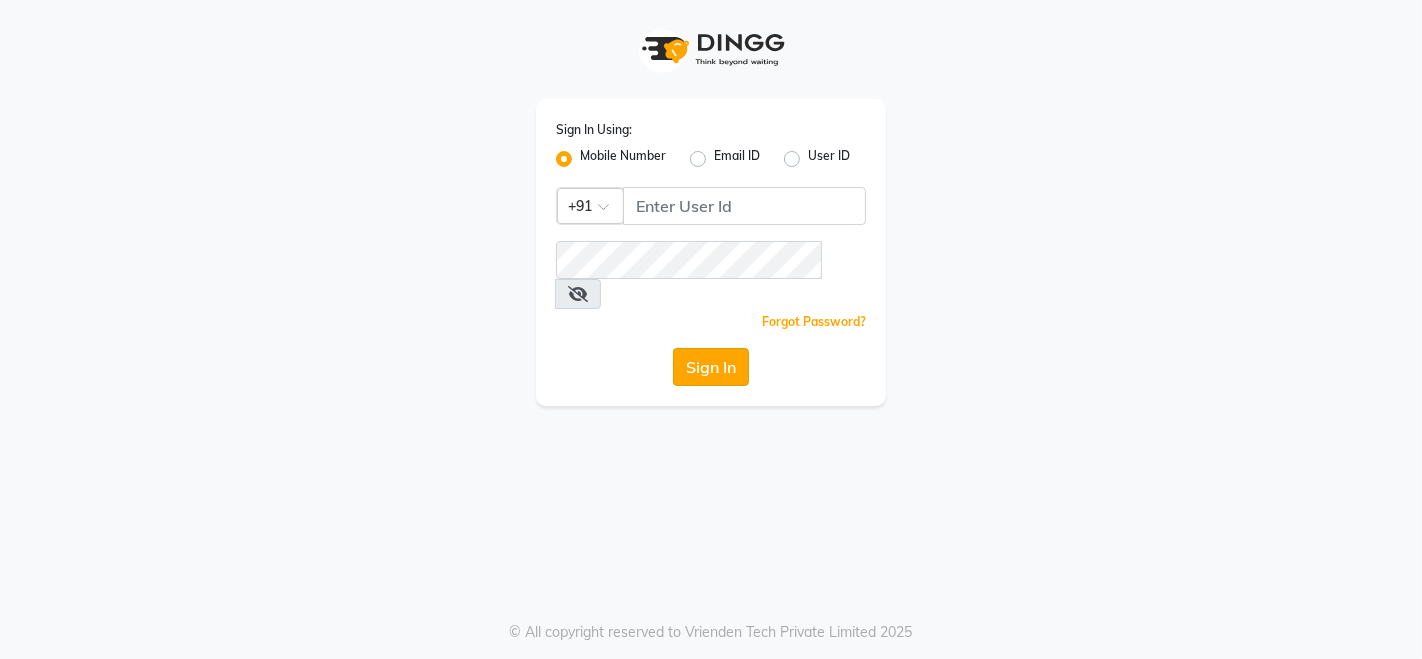 click on "Sign In" 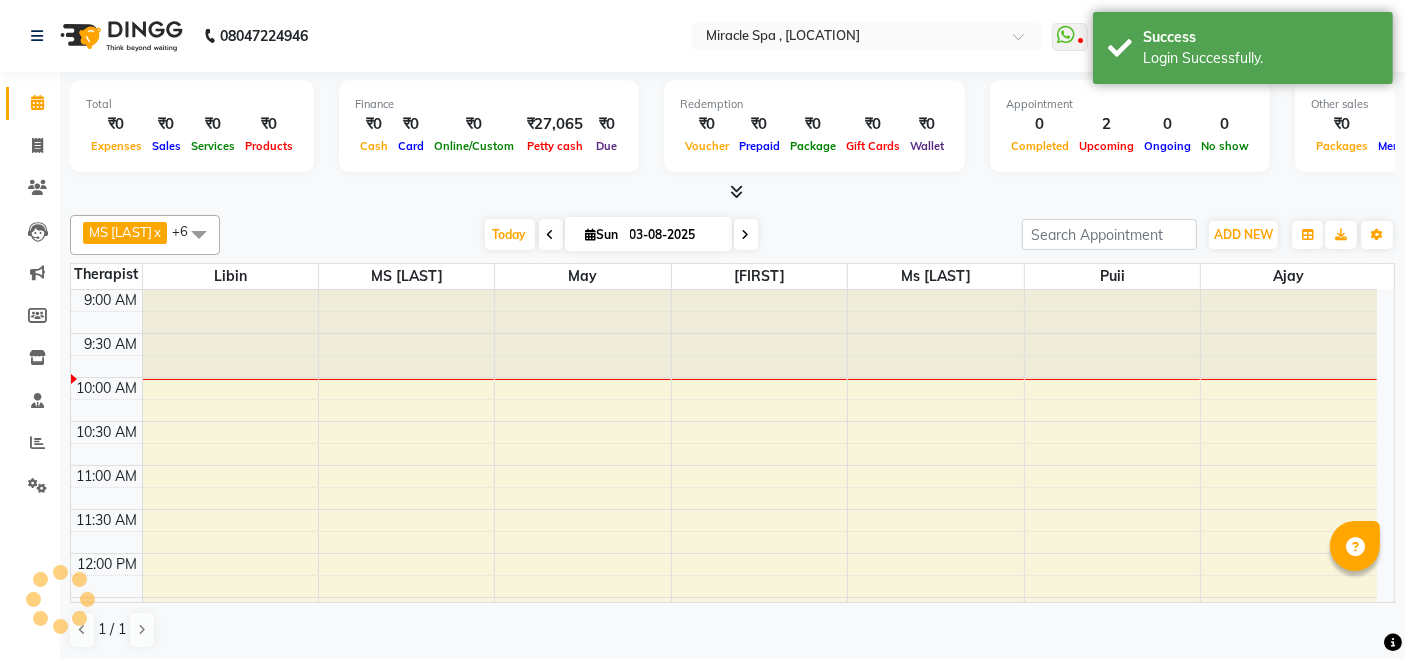 scroll, scrollTop: 0, scrollLeft: 0, axis: both 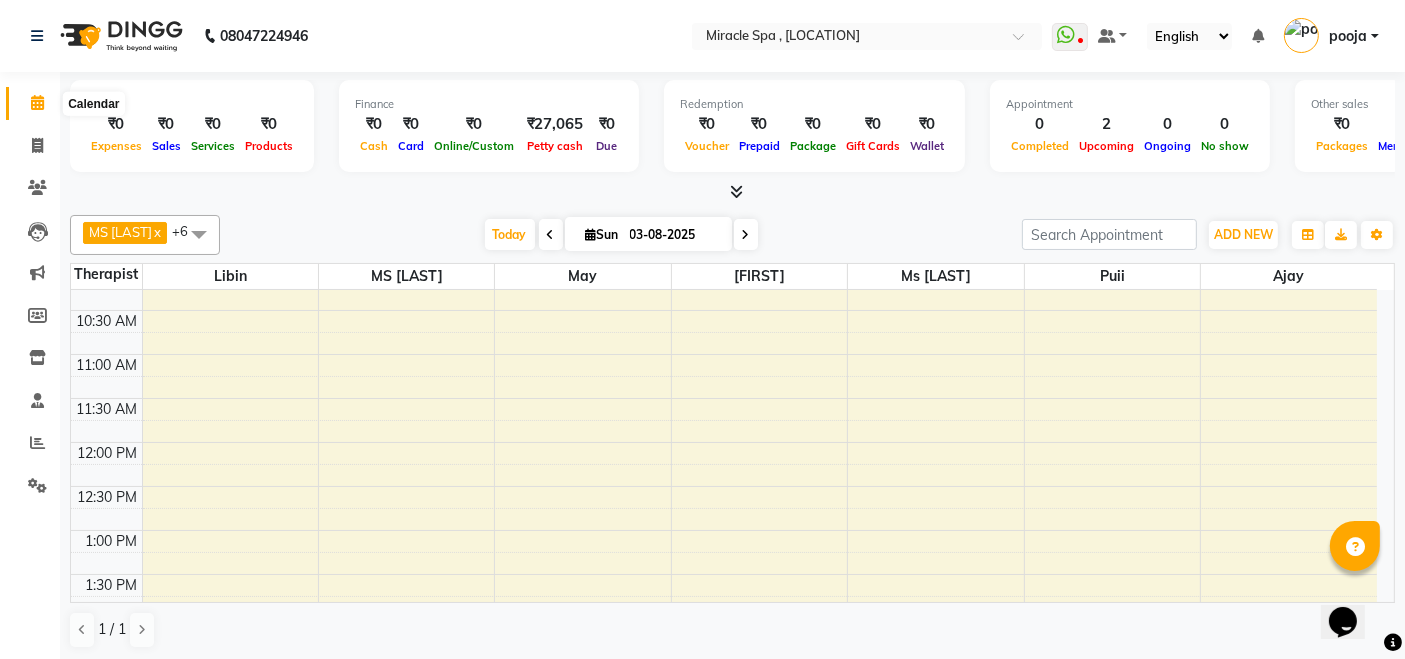 click 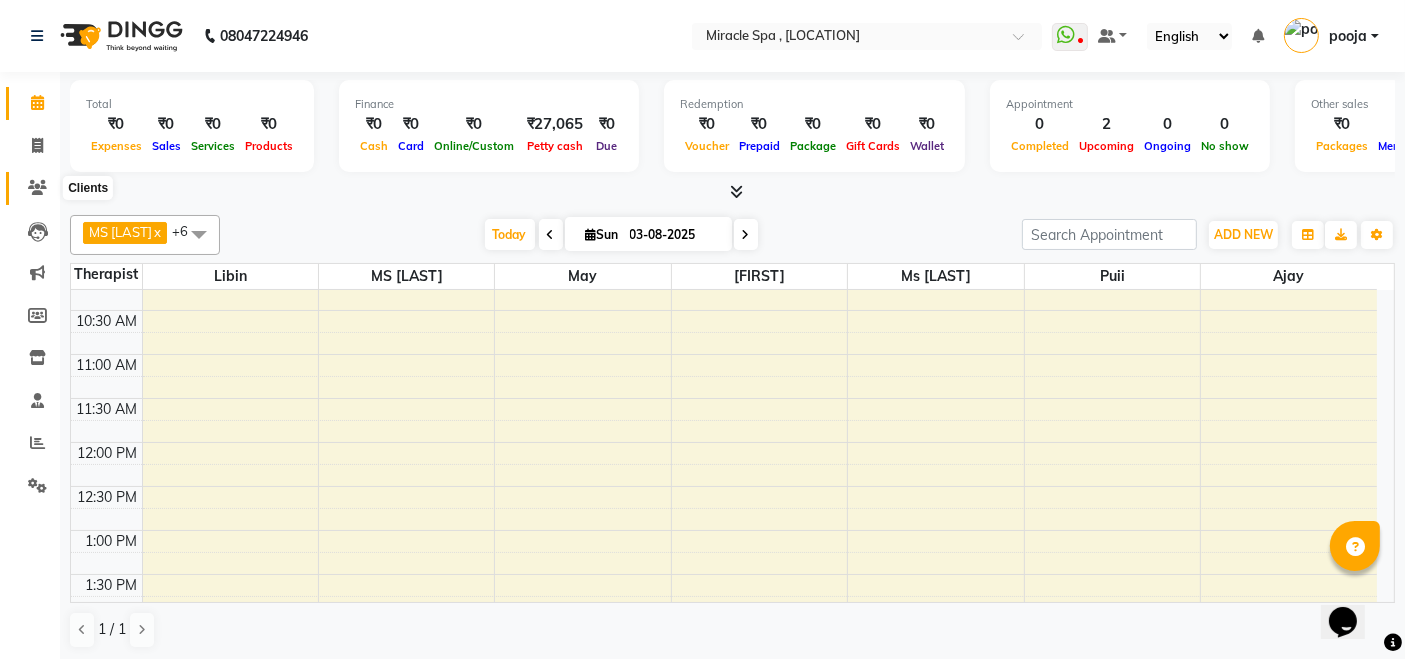 click 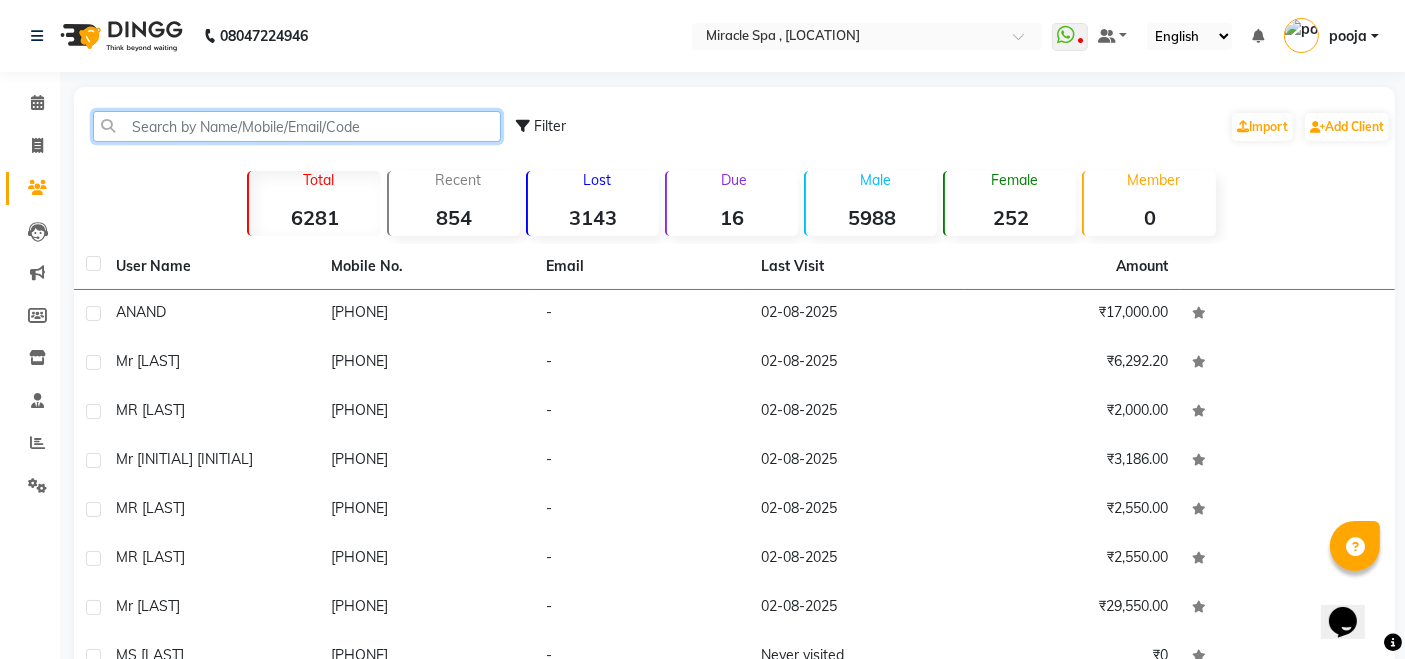 click 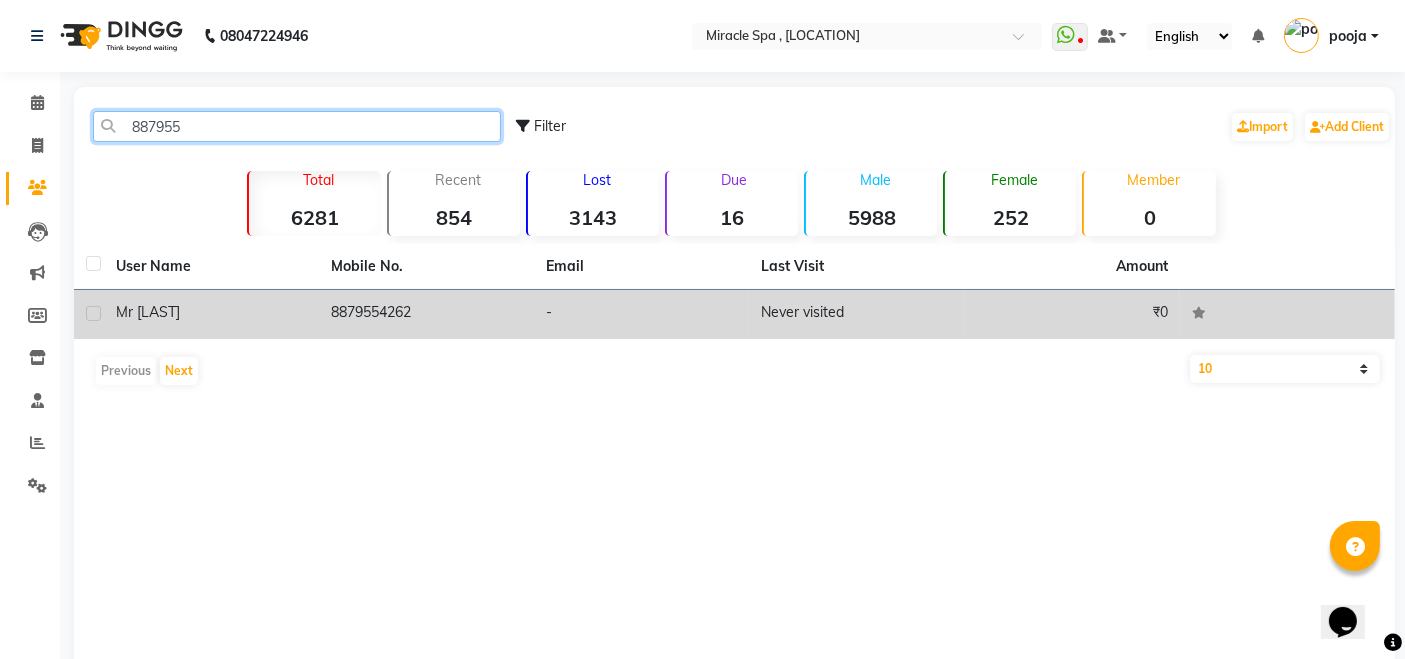 type on "887955" 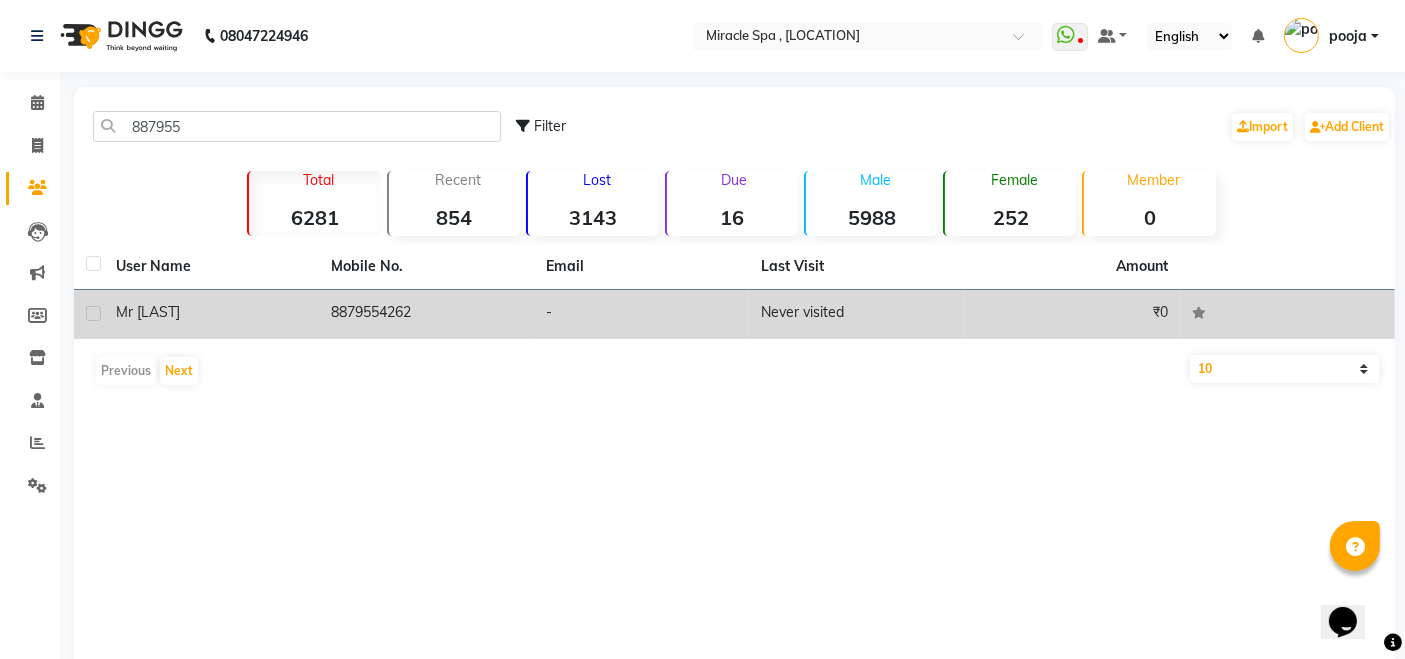 click on "8879554262" 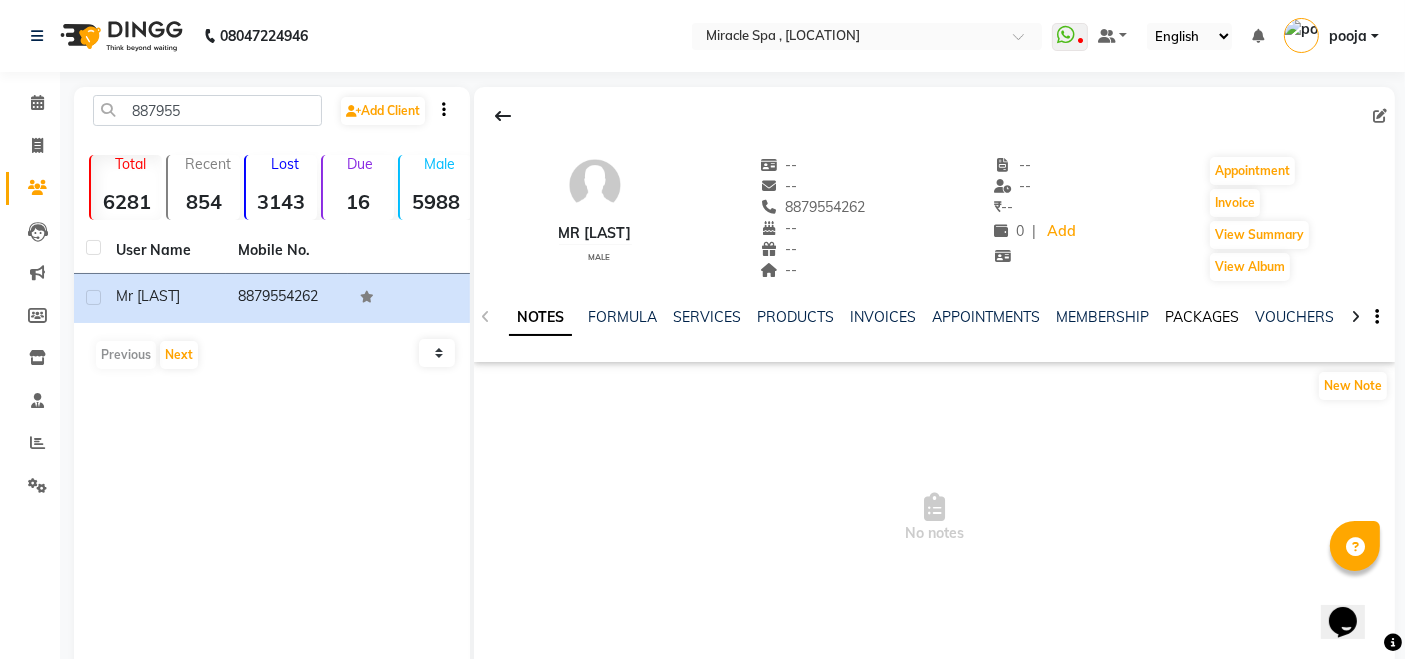 click on "PACKAGES" 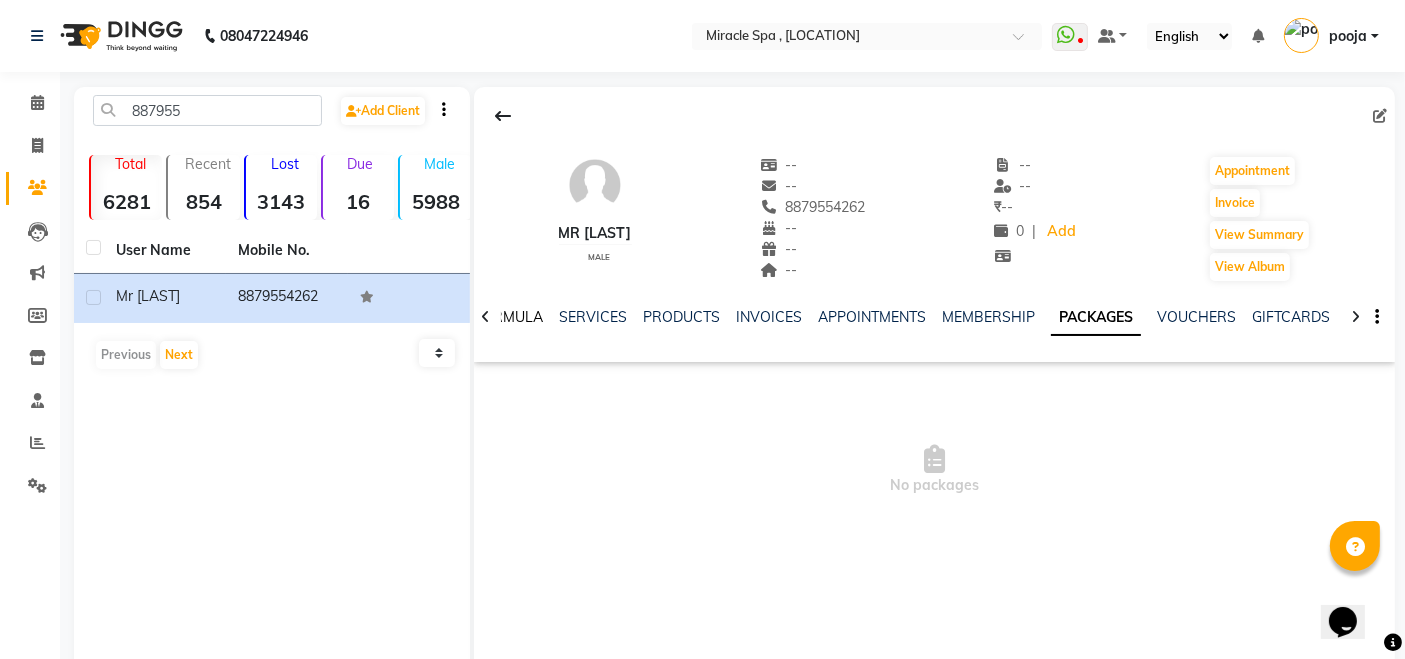 click on "FORMULA" 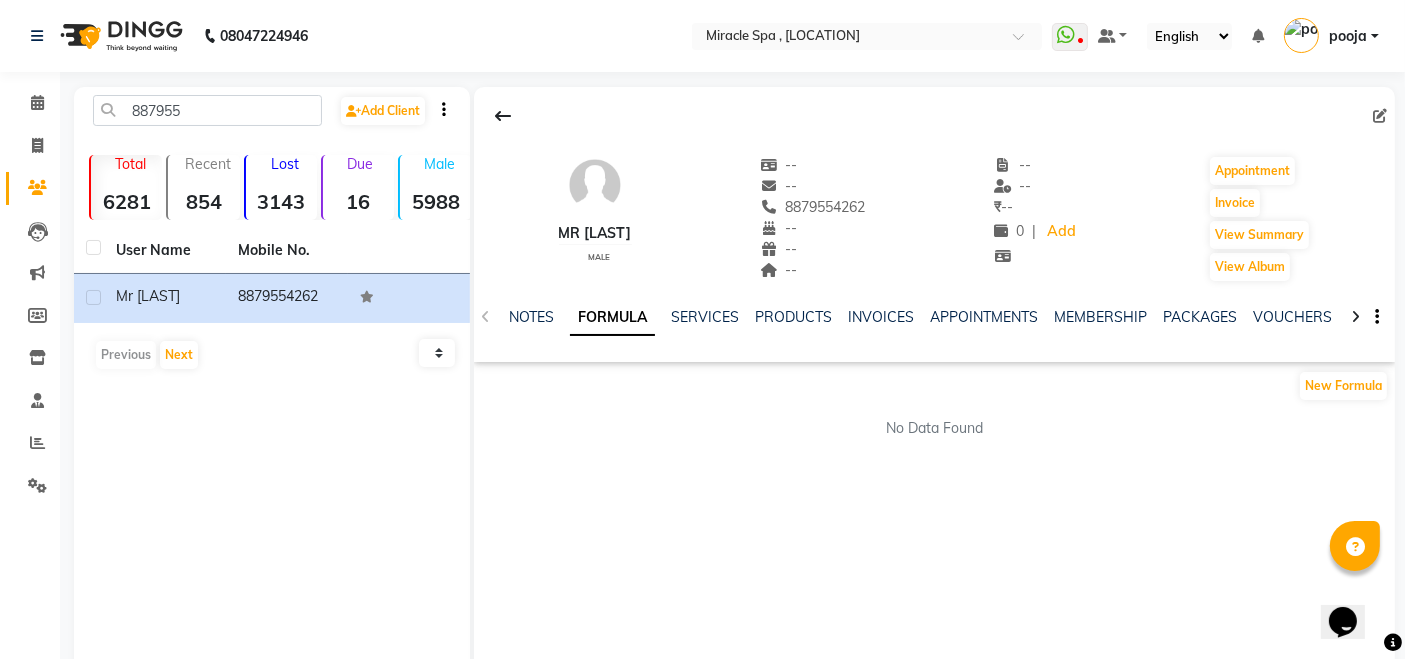 drag, startPoint x: 487, startPoint y: 320, endPoint x: 557, endPoint y: 332, distance: 71.021126 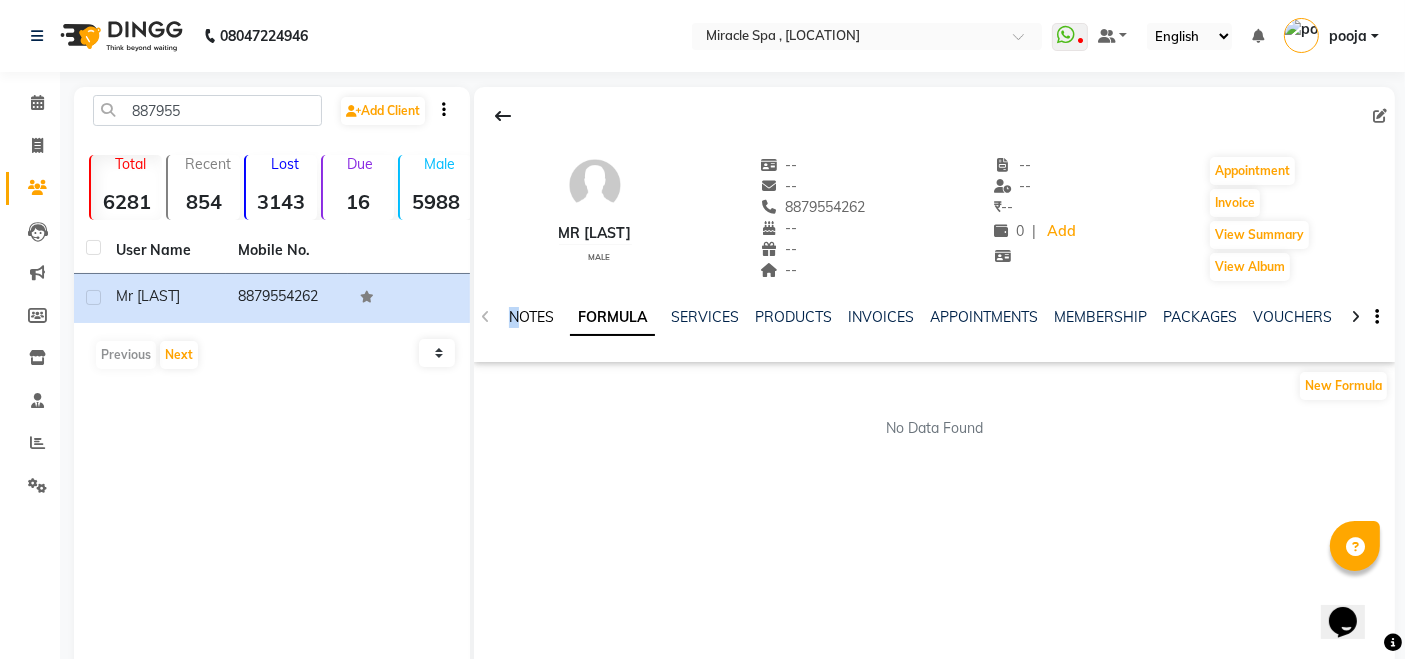 click on "NOTES" 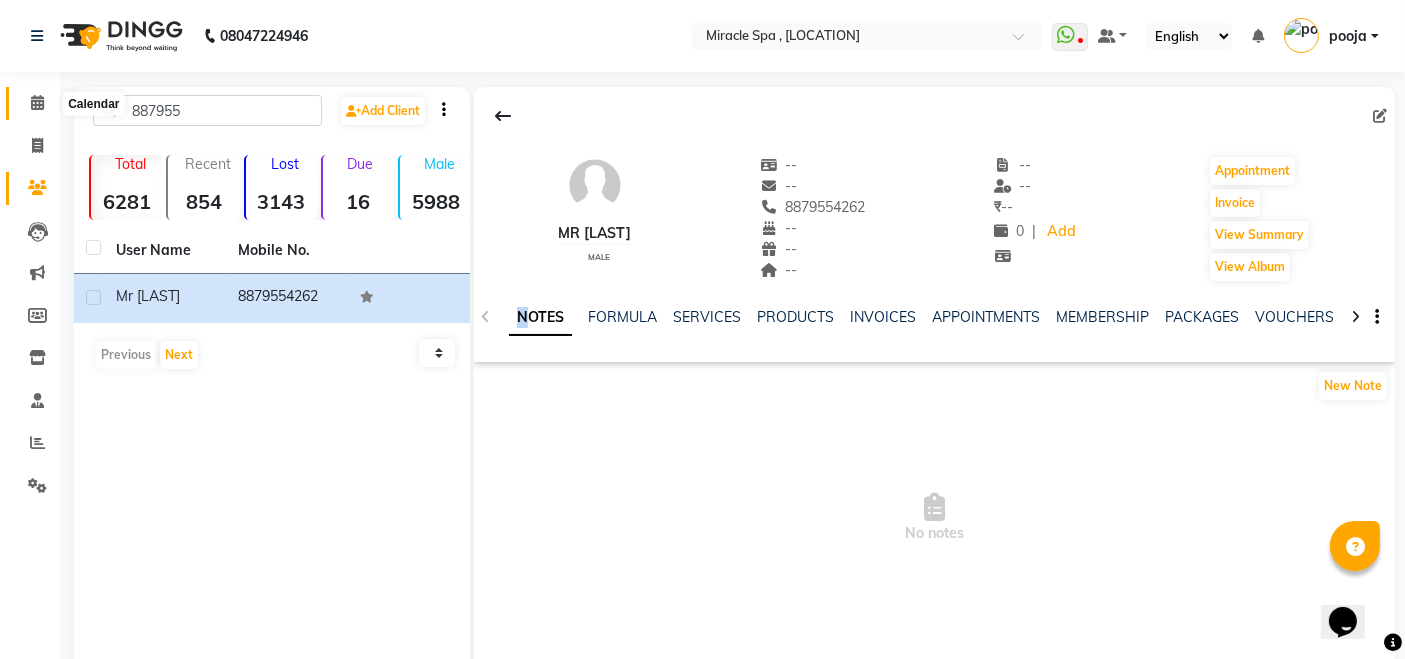 click 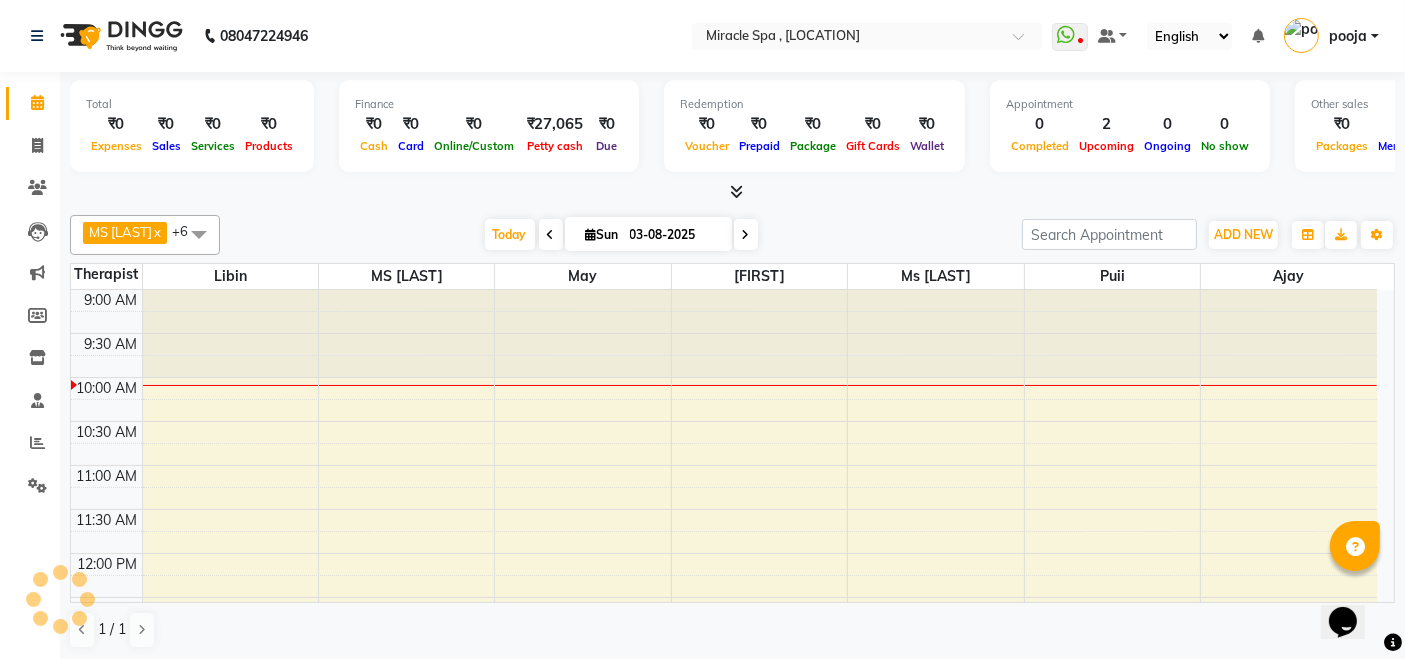 scroll, scrollTop: 0, scrollLeft: 0, axis: both 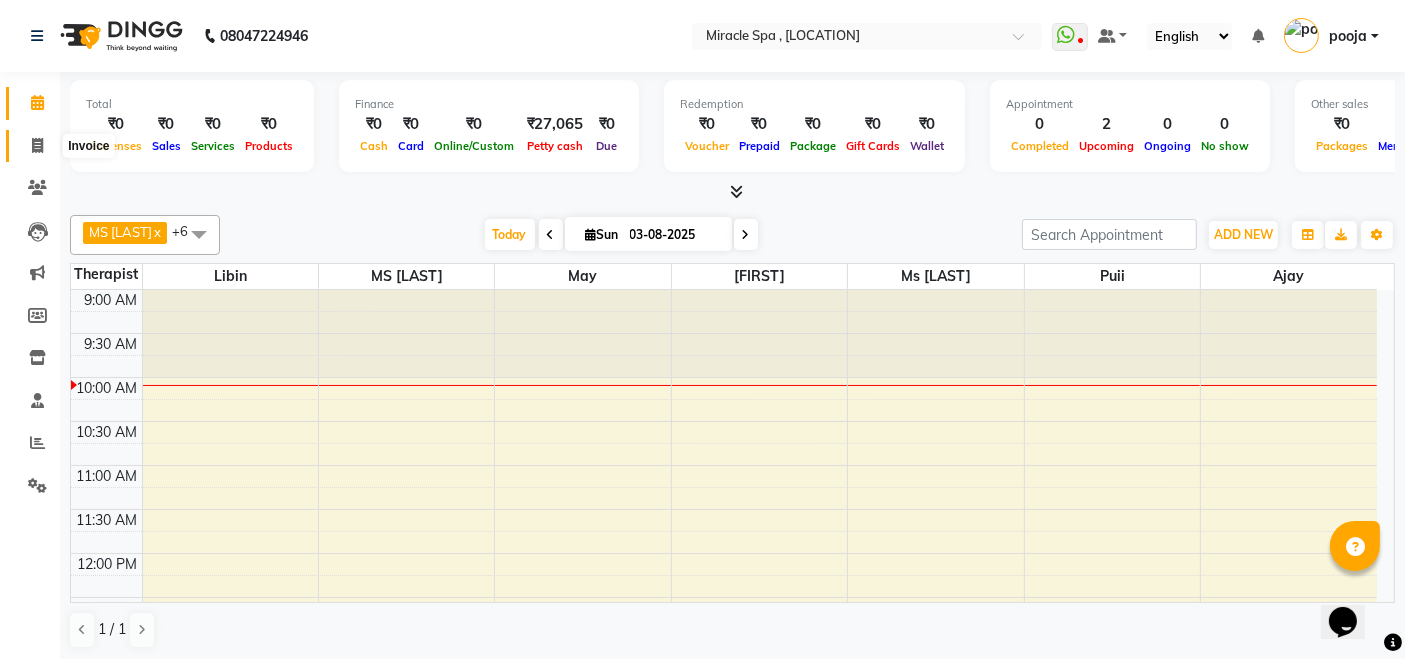 click 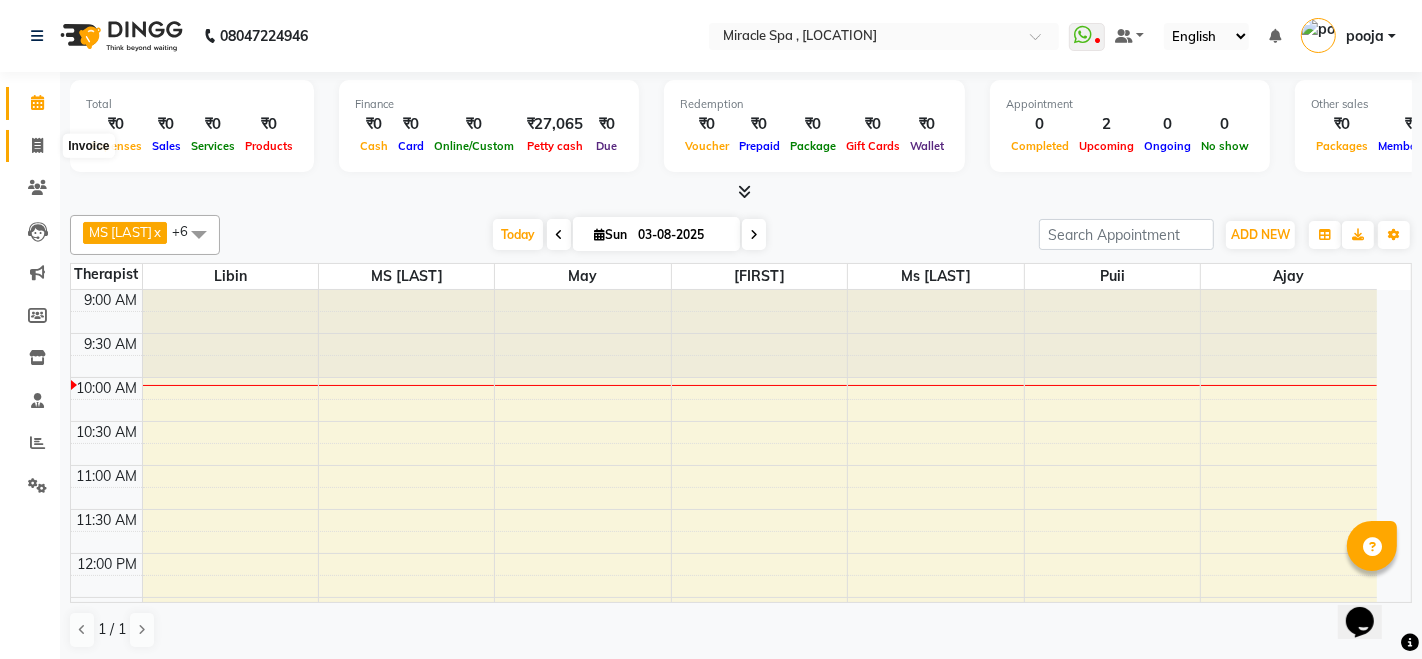 select on "3854" 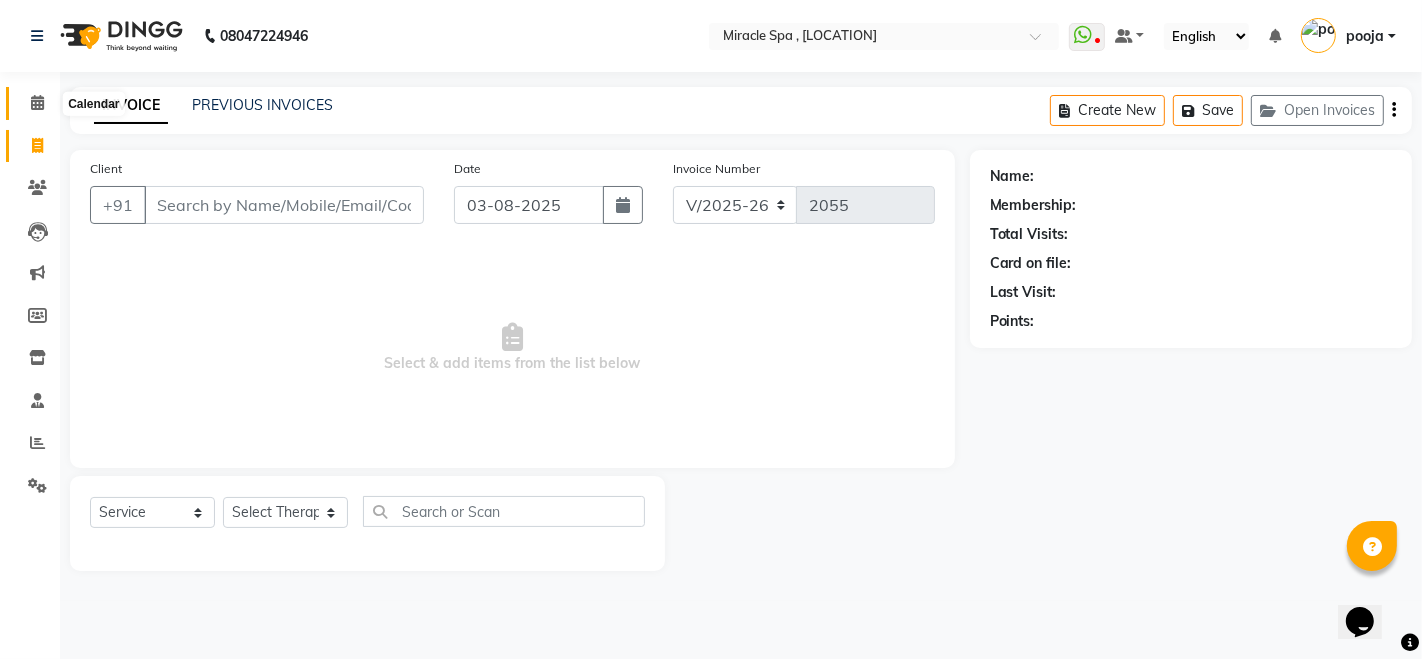 click 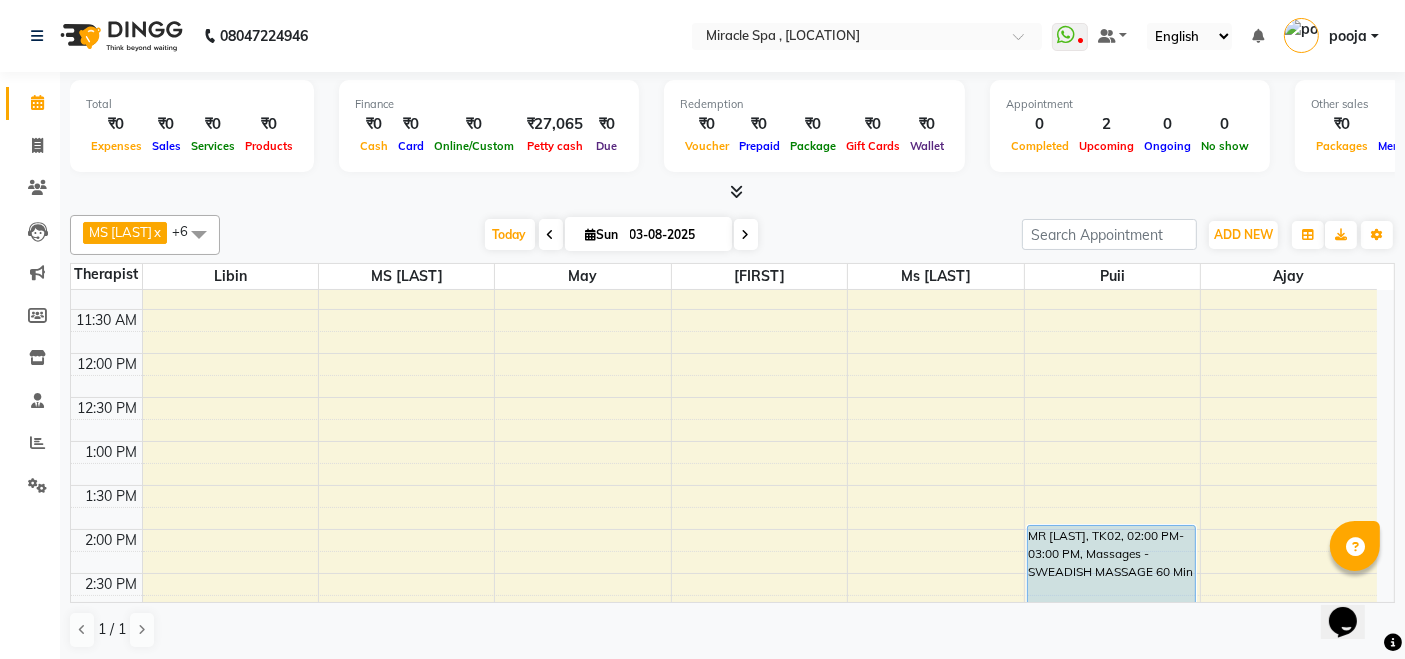 scroll, scrollTop: 0, scrollLeft: 0, axis: both 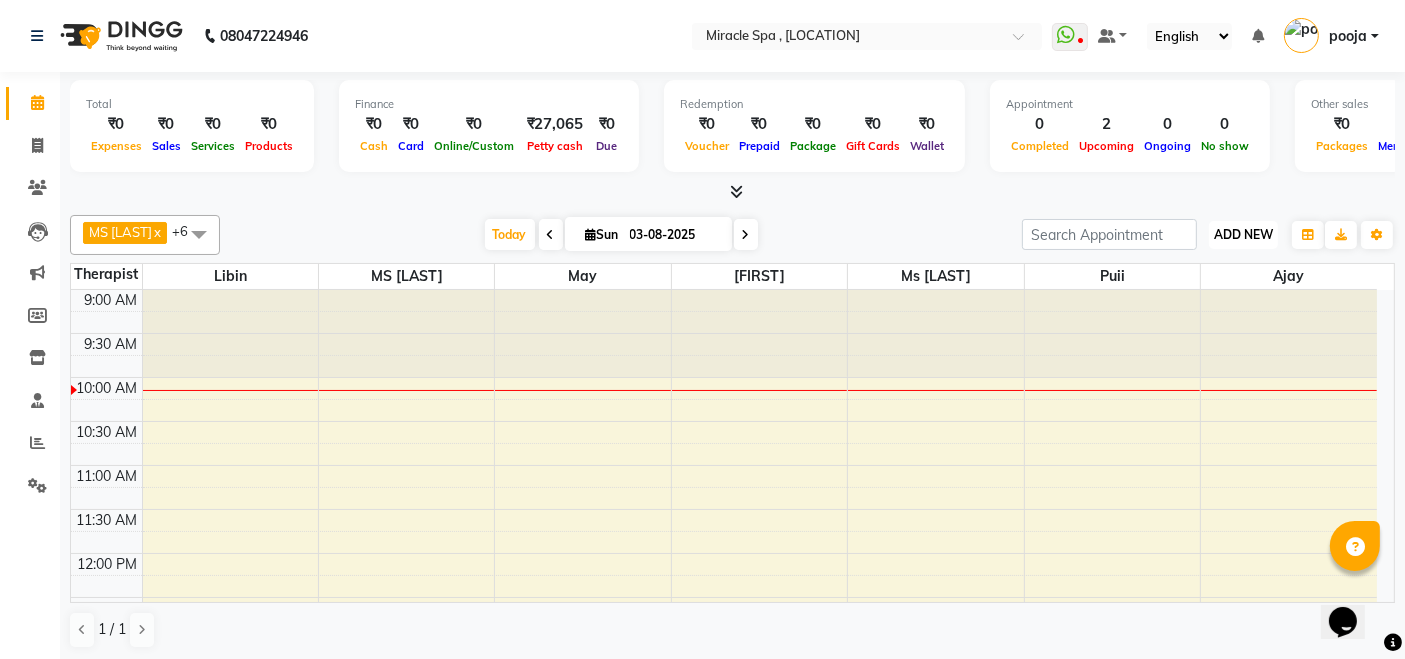 click on "ADD NEW" at bounding box center (1243, 234) 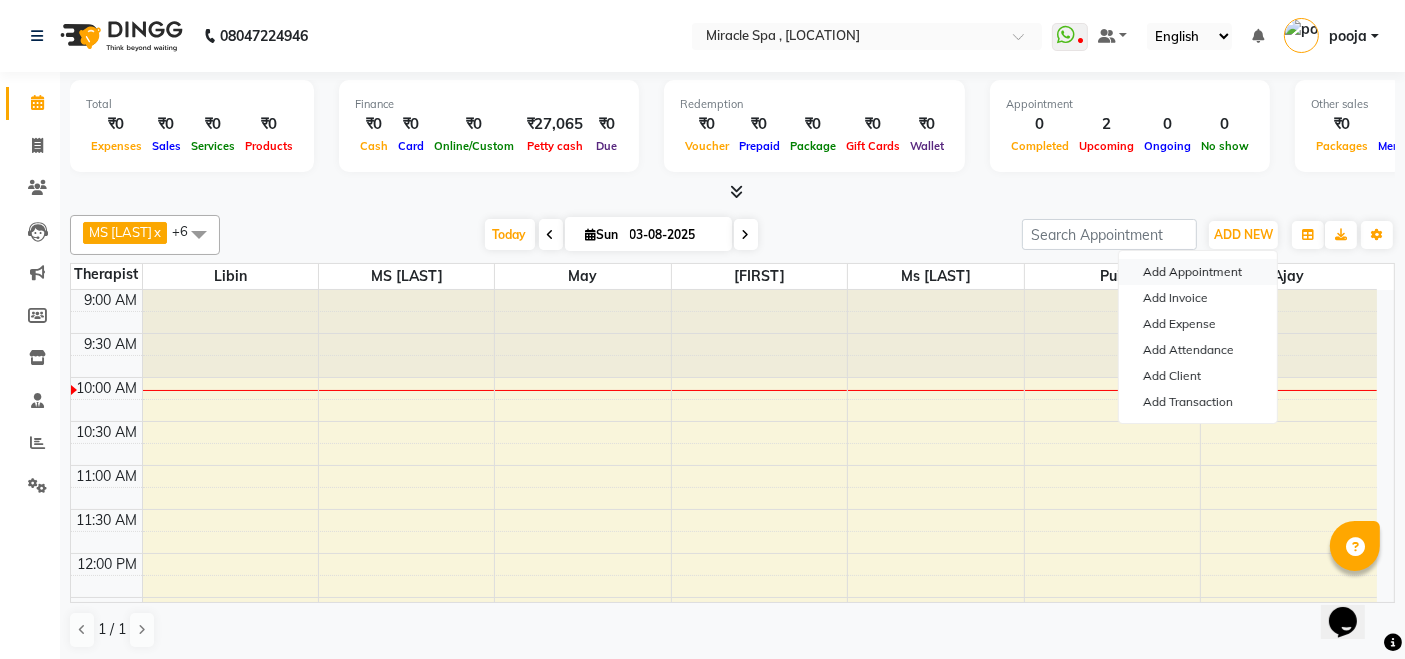 click on "Add Appointment" at bounding box center [1198, 272] 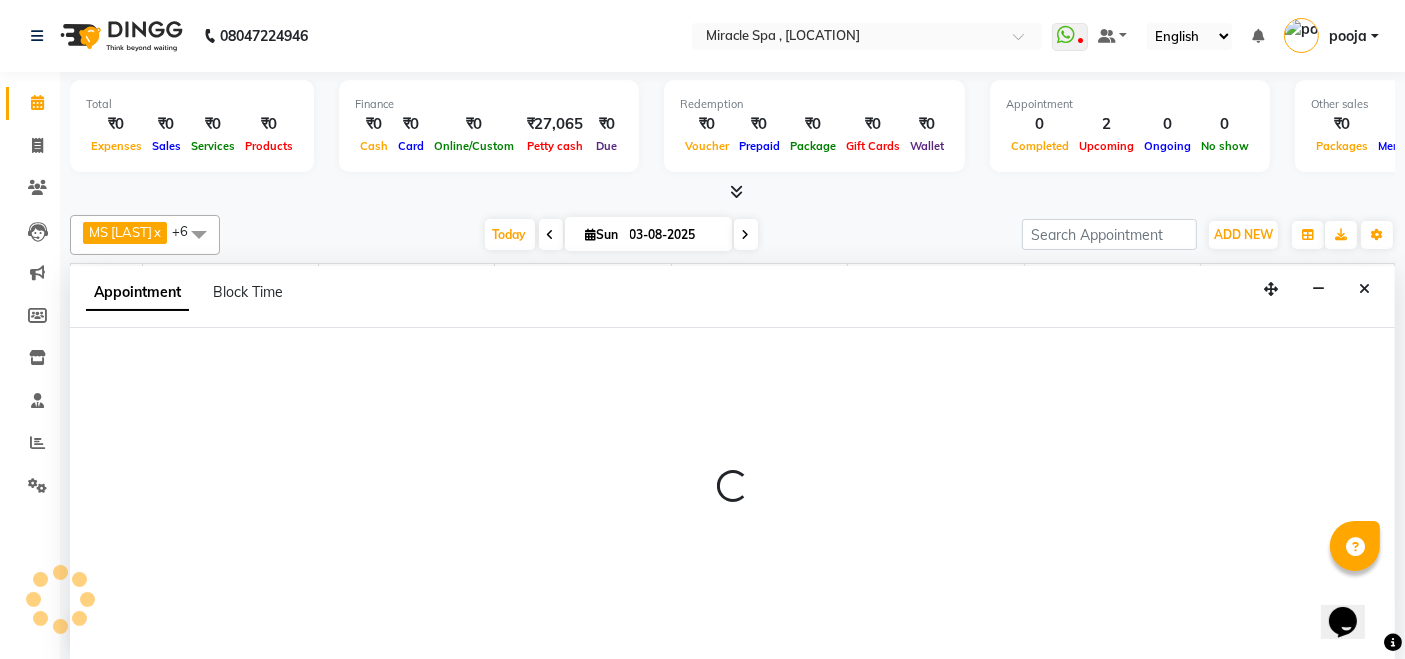 scroll, scrollTop: 0, scrollLeft: 0, axis: both 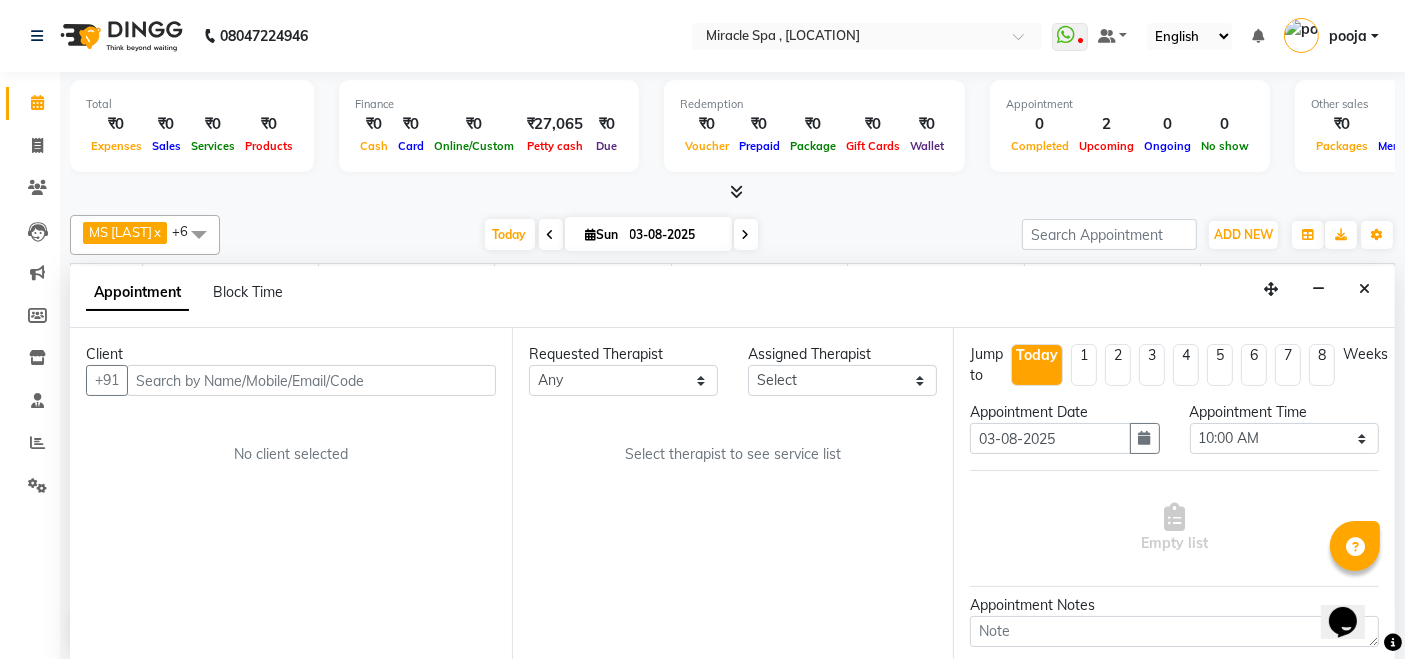 click at bounding box center (311, 380) 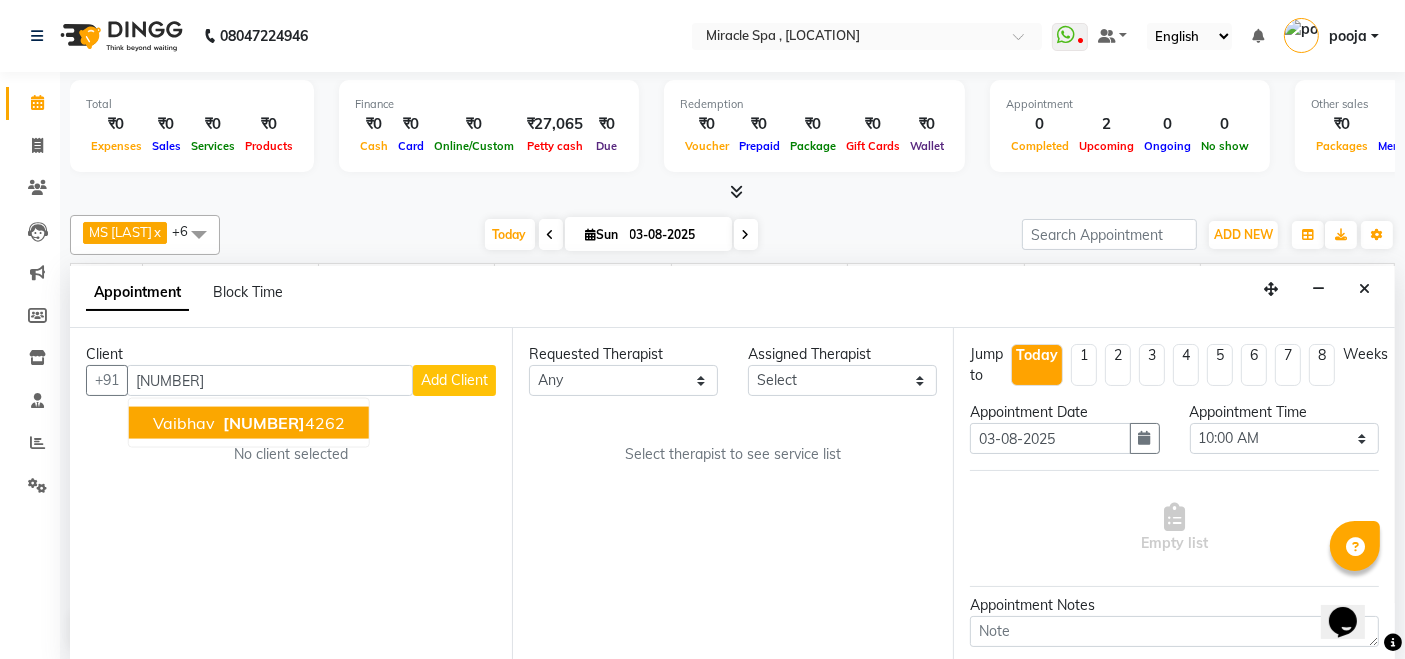 click on "[NUMBER]" at bounding box center (264, 423) 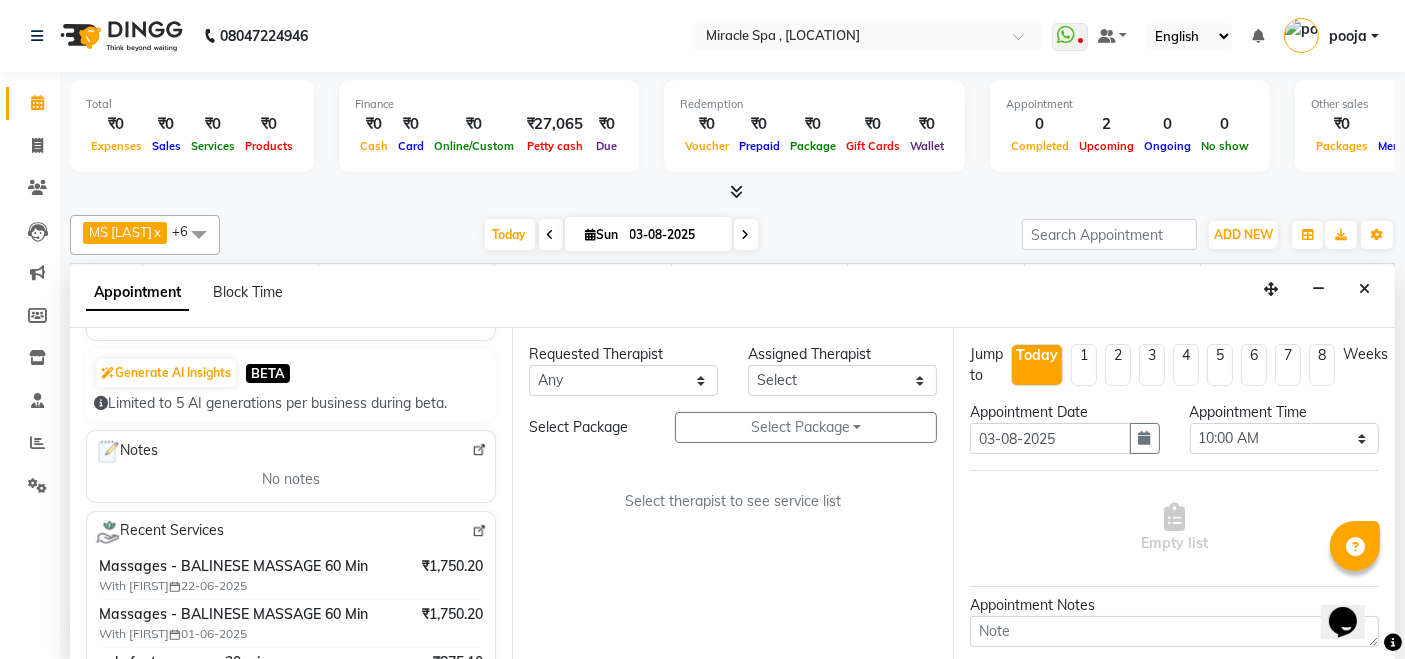 scroll, scrollTop: 0, scrollLeft: 0, axis: both 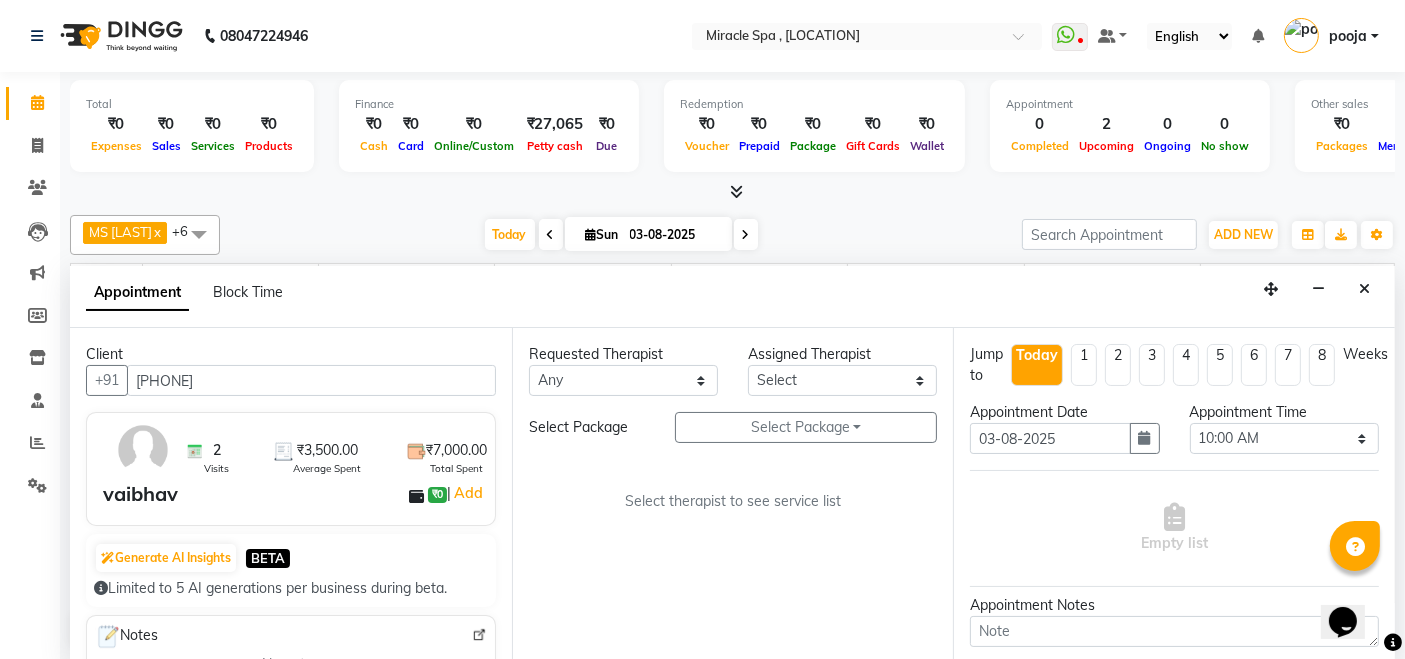 type on "[PHONE]" 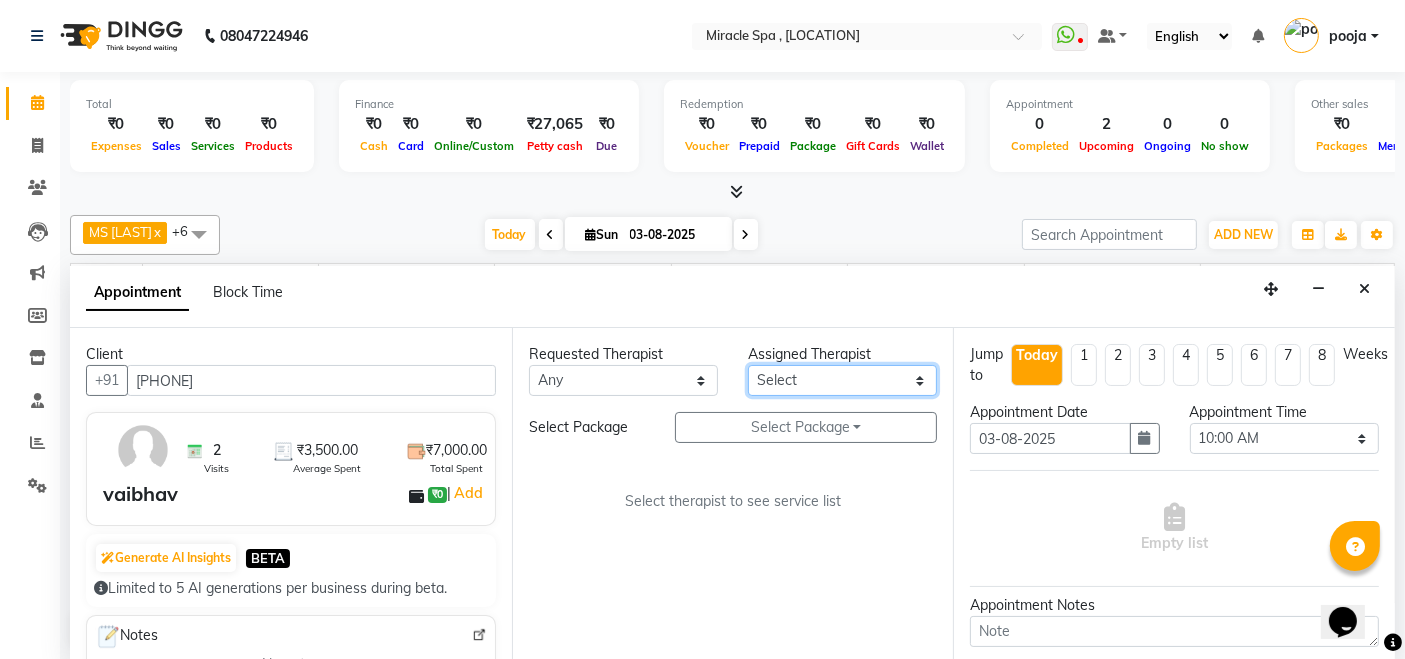 click on "Select [FIRST] [FIRST] [FIRST] [FIRST] [FIRST] [FIRST] [LAST] [LAST] [LAST] [LAST] [LAST] [LAST] [LAST] [LAST] [LAST] [LAST]" at bounding box center (842, 380) 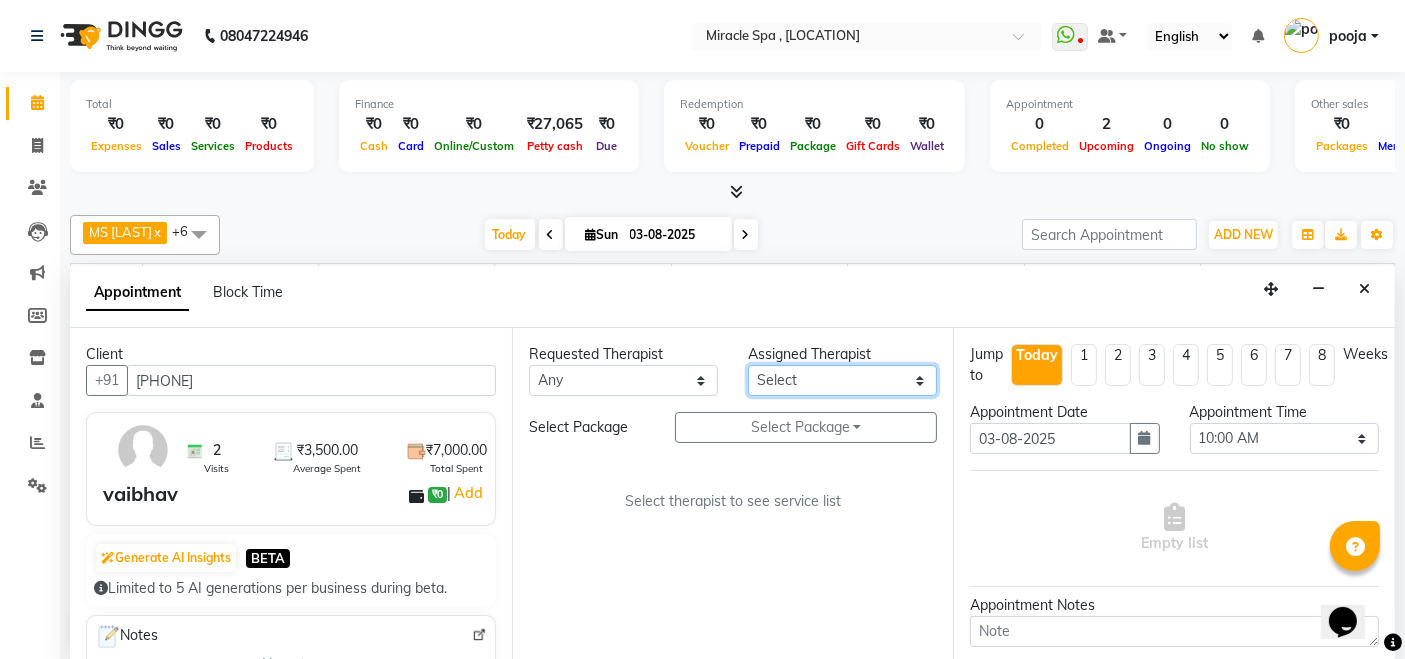 select on "62144" 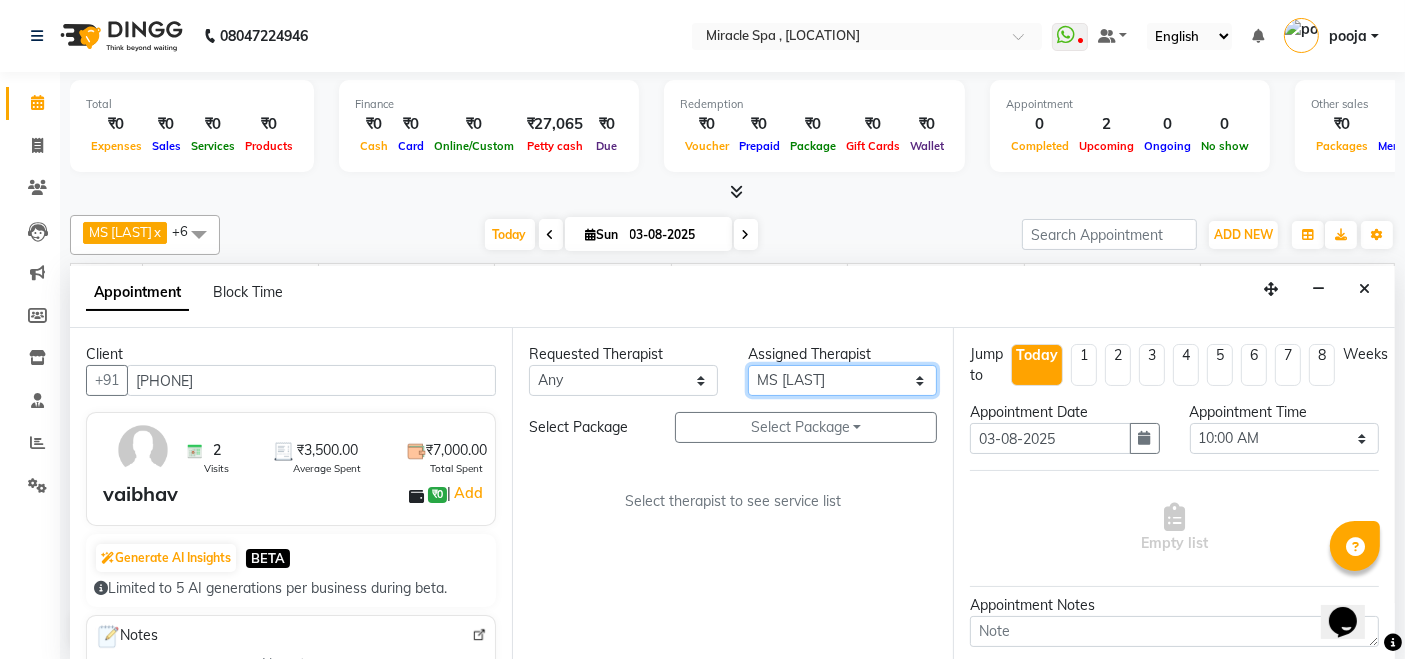 click on "Select [FIRST] [FIRST] [FIRST] [FIRST] [FIRST] [FIRST] [LAST] [LAST] [LAST] [LAST] [LAST] [LAST] [LAST] [LAST] [LAST] [LAST]" at bounding box center (842, 380) 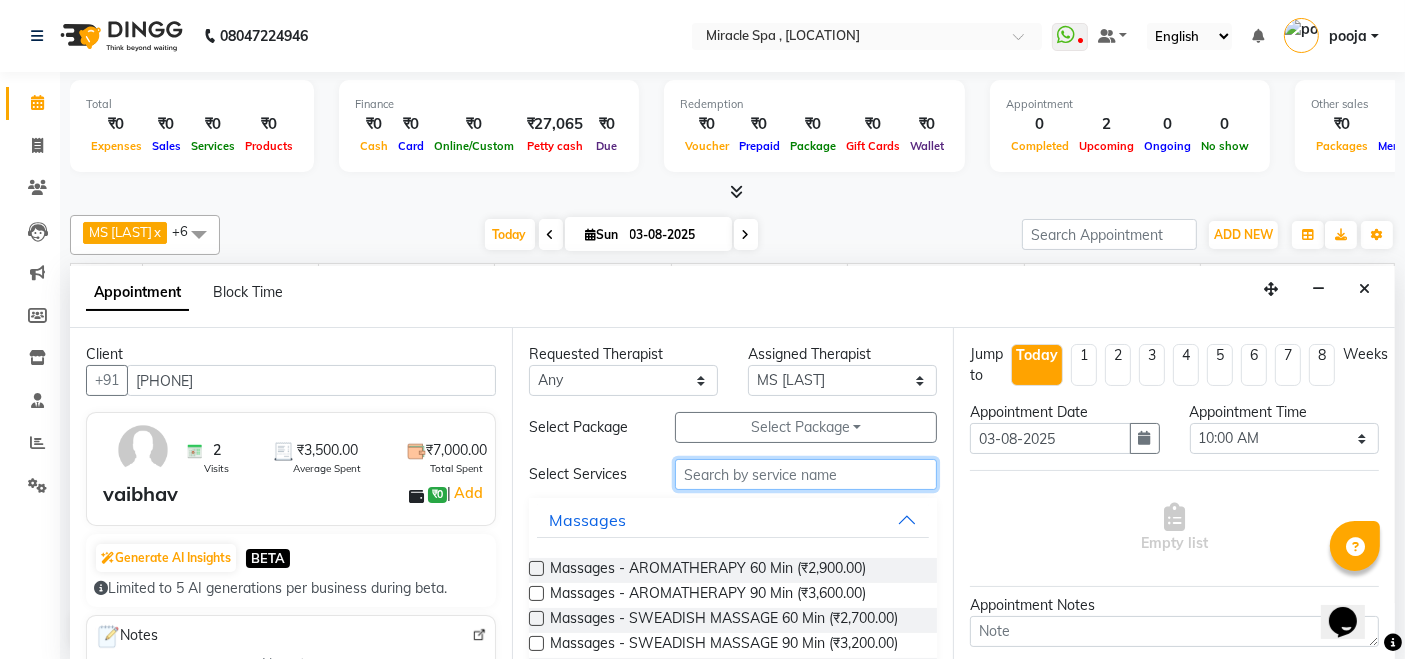 click at bounding box center (806, 474) 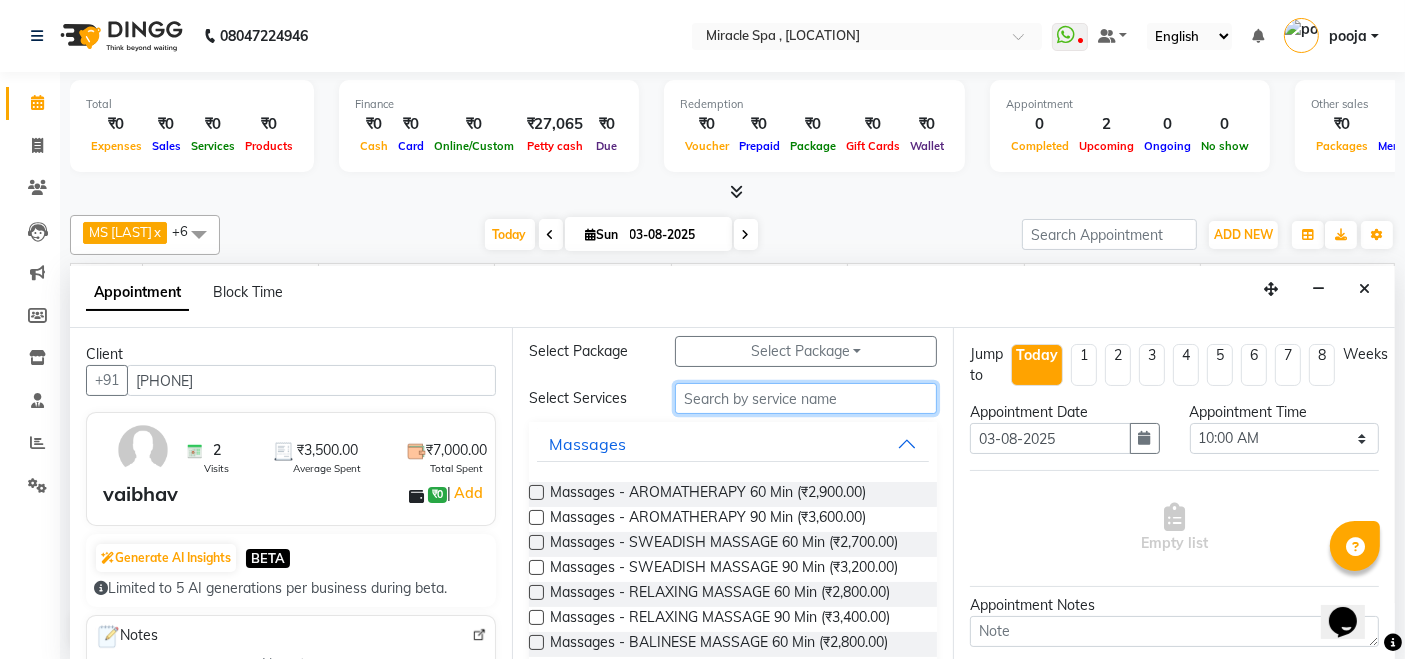 scroll, scrollTop: 111, scrollLeft: 0, axis: vertical 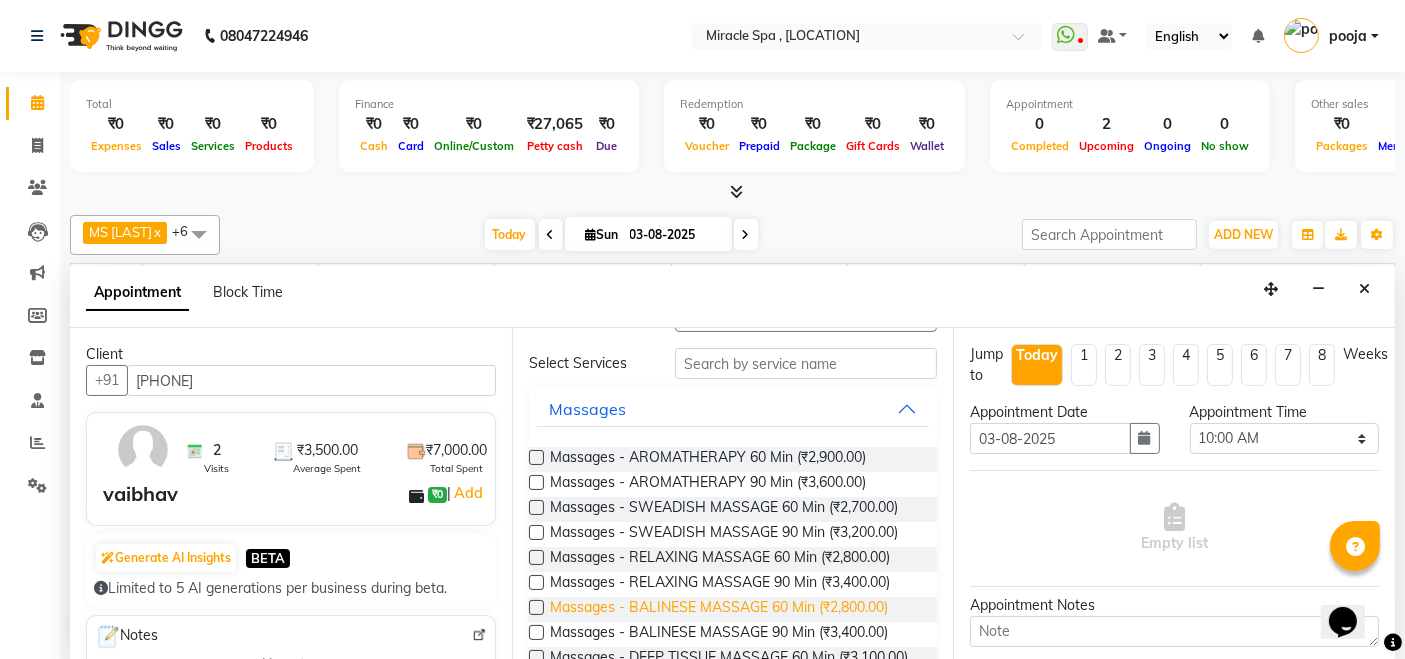 click on "Massages - BALINESE MASSAGE 60 Min (₹2,800.00)" at bounding box center [719, 609] 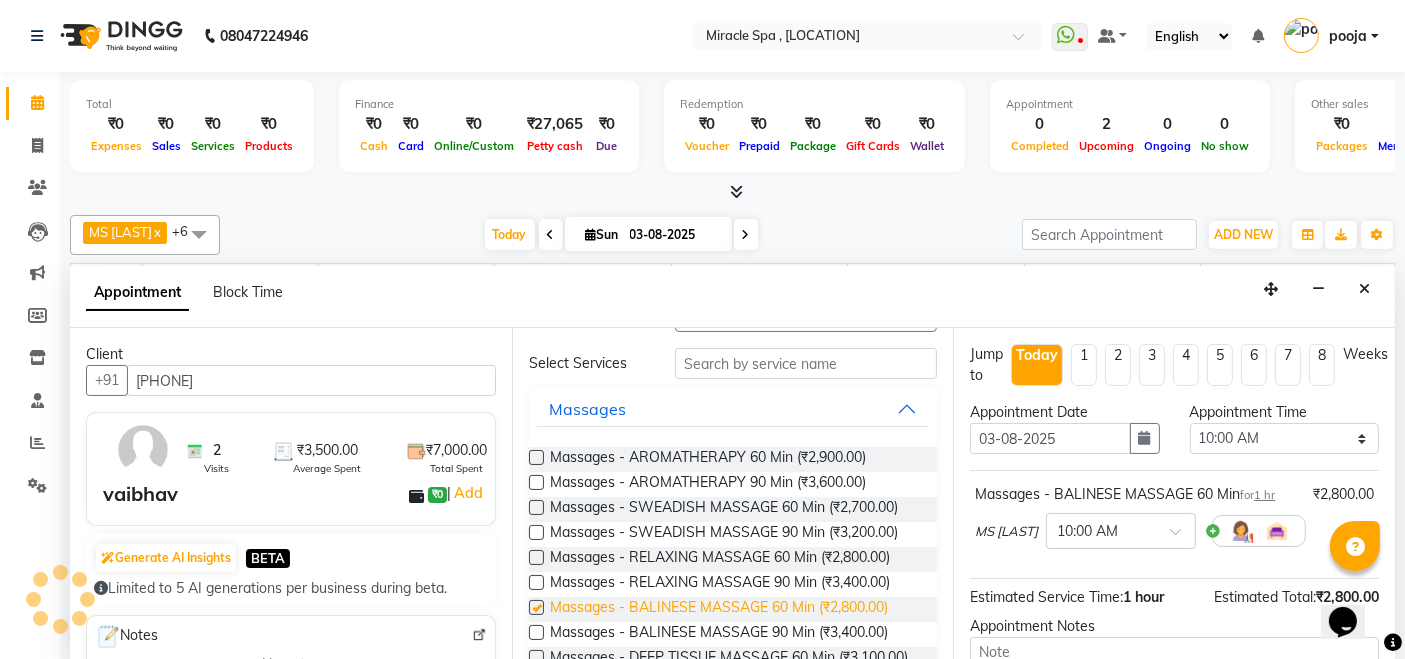 checkbox on "false" 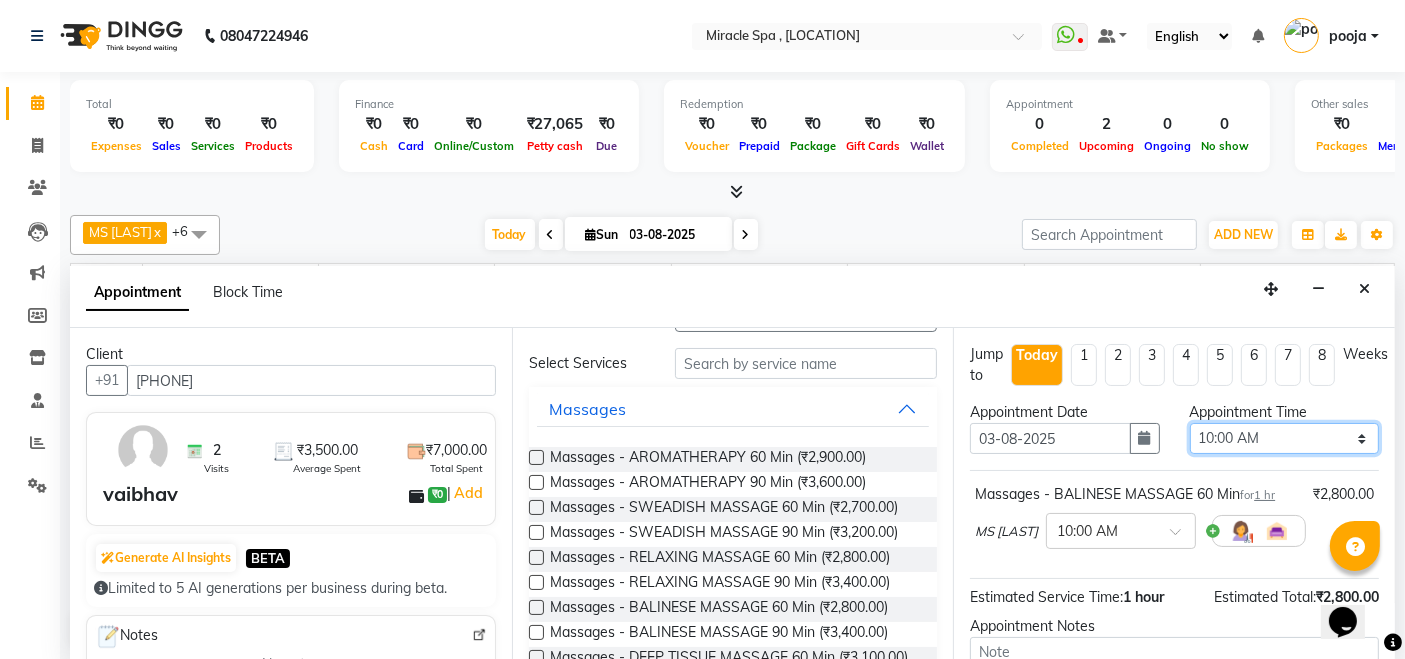 click on "Select 10:00 AM 10:15 AM 10:30 AM 10:45 AM 11:00 AM 11:15 AM 11:30 AM 11:45 AM 12:00 PM 12:15 PM 12:30 PM 12:45 PM 01:00 PM 01:15 PM 01:30 PM 01:45 PM 02:00 PM 02:15 PM 02:30 PM 02:45 PM 03:00 PM 03:15 PM 03:30 PM 03:45 PM 04:00 PM 04:15 PM 04:30 PM 04:45 PM 05:00 PM 05:15 PM 05:30 PM 05:45 PM 06:00 PM 06:15 PM 06:30 PM 06:45 PM 07:00 PM 07:15 PM 07:30 PM 07:45 PM 08:00 PM 08:15 PM 08:30 PM 08:45 PM 09:00 PM 09:15 PM 09:30 PM 09:45 PM 10:00 PM 10:15 PM 10:30 PM 10:45 PM 11:00 PM" at bounding box center (1284, 438) 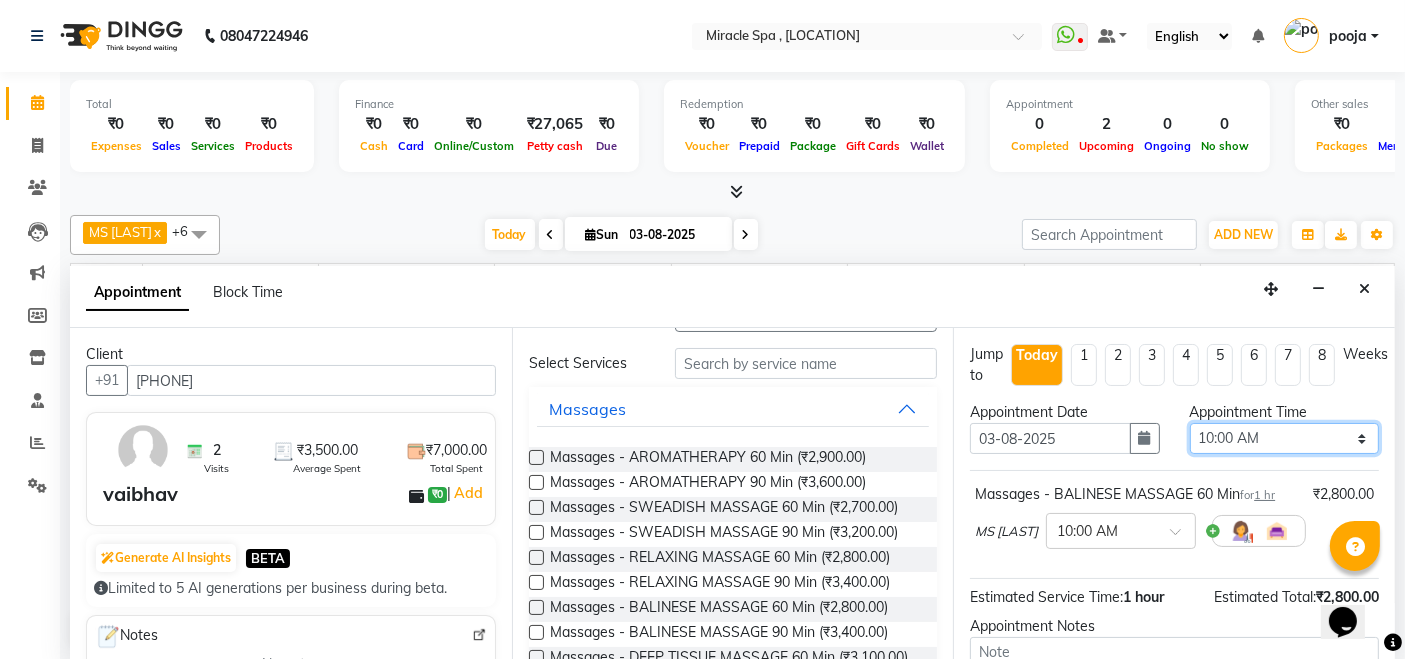 select on "645" 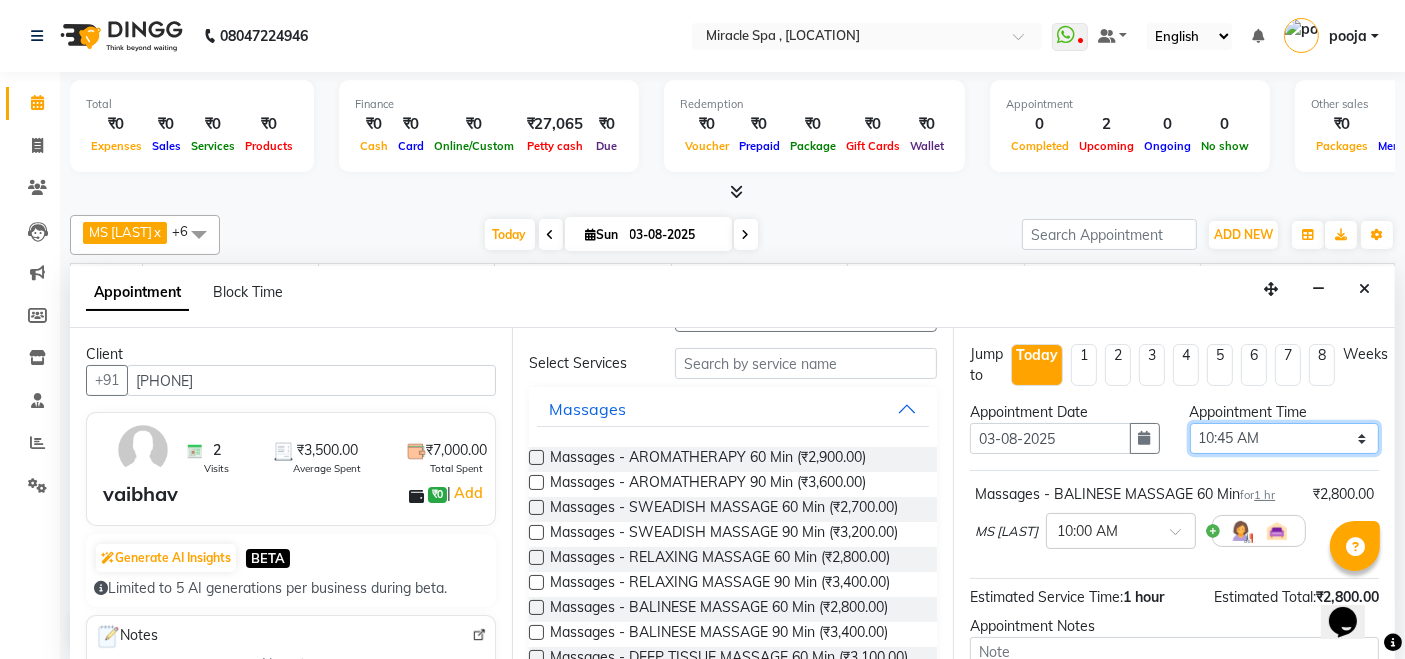 click on "Select 10:00 AM 10:15 AM 10:30 AM 10:45 AM 11:00 AM 11:15 AM 11:30 AM 11:45 AM 12:00 PM 12:15 PM 12:30 PM 12:45 PM 01:00 PM 01:15 PM 01:30 PM 01:45 PM 02:00 PM 02:15 PM 02:30 PM 02:45 PM 03:00 PM 03:15 PM 03:30 PM 03:45 PM 04:00 PM 04:15 PM 04:30 PM 04:45 PM 05:00 PM 05:15 PM 05:30 PM 05:45 PM 06:00 PM 06:15 PM 06:30 PM 06:45 PM 07:00 PM 07:15 PM 07:30 PM 07:45 PM 08:00 PM 08:15 PM 08:30 PM 08:45 PM 09:00 PM 09:15 PM 09:30 PM 09:45 PM 10:00 PM 10:15 PM 10:30 PM 10:45 PM 11:00 PM" at bounding box center [1284, 438] 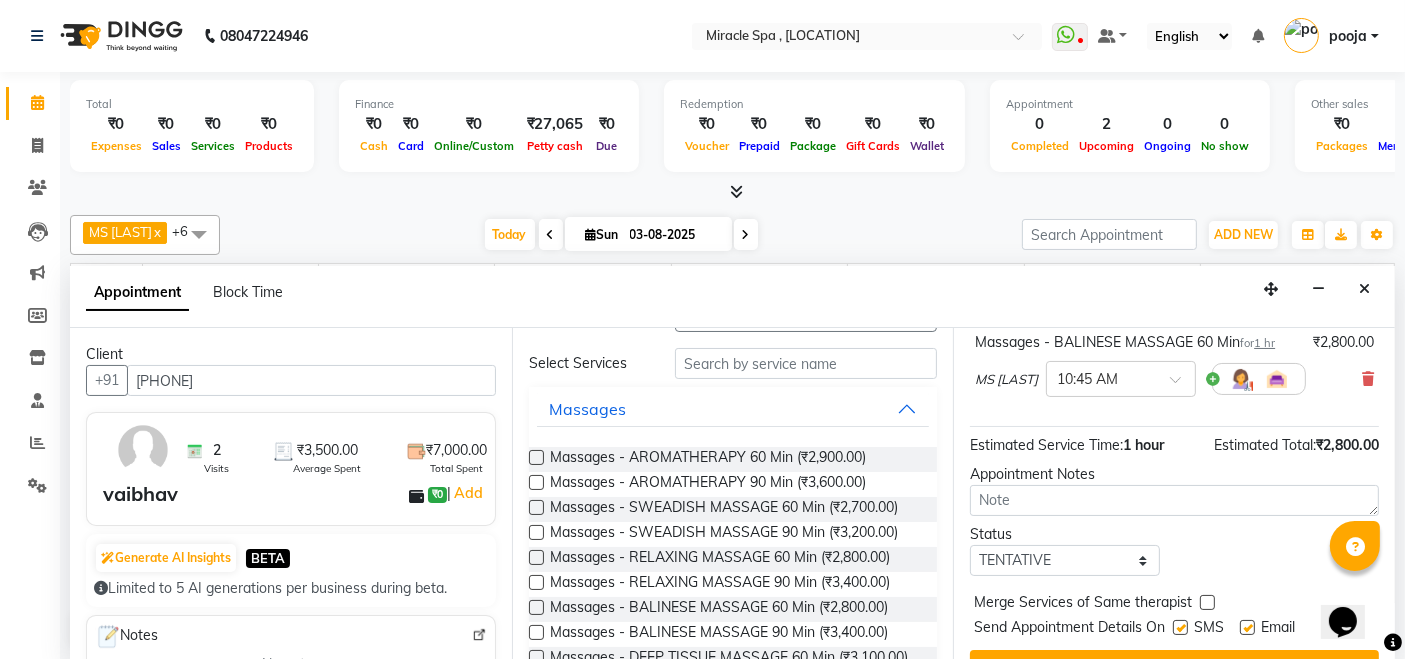 scroll, scrollTop: 191, scrollLeft: 0, axis: vertical 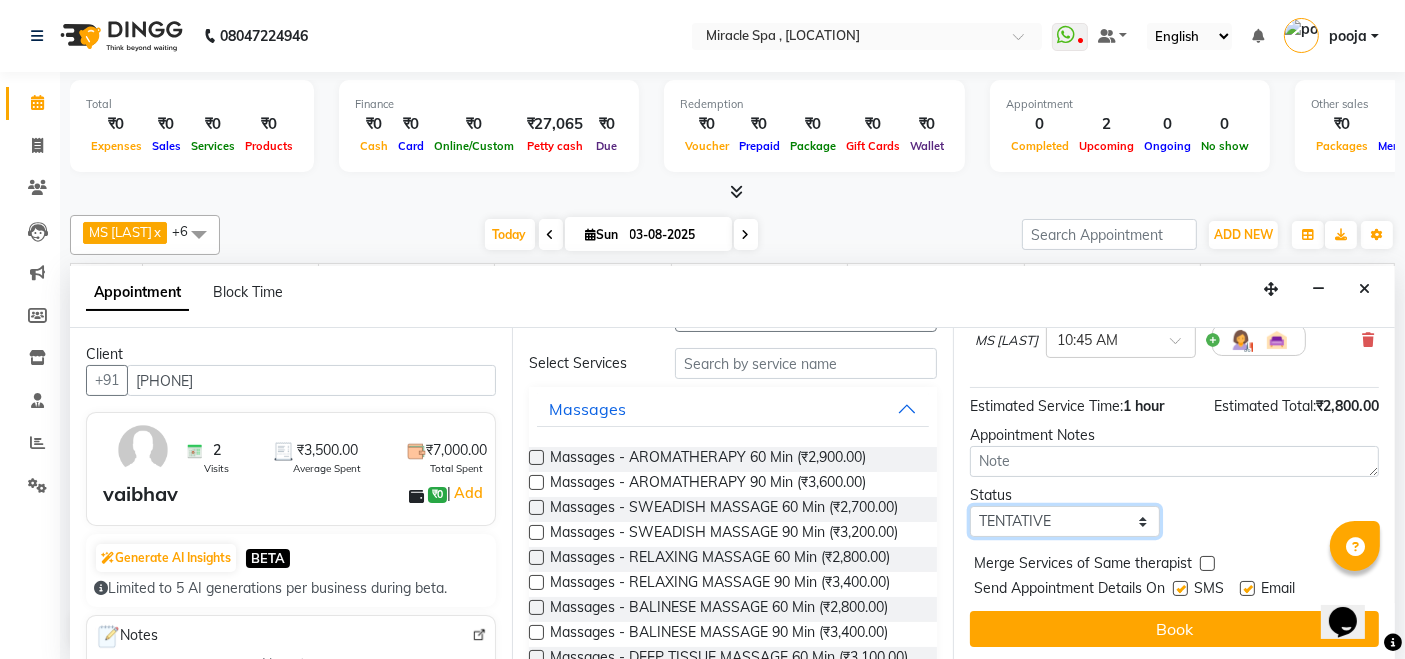 click on "Select TENTATIVE CONFIRM CHECK-IN UPCOMING" at bounding box center [1064, 521] 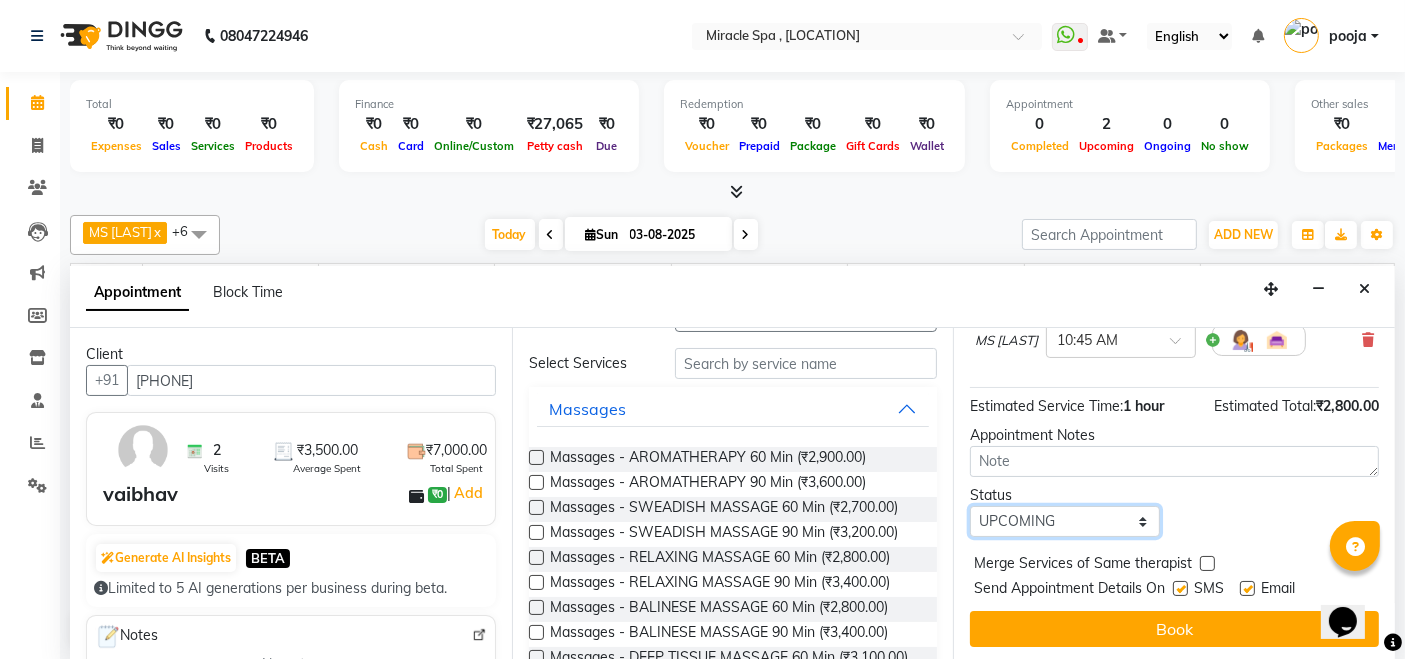 click on "Select TENTATIVE CONFIRM CHECK-IN UPCOMING" at bounding box center [1064, 521] 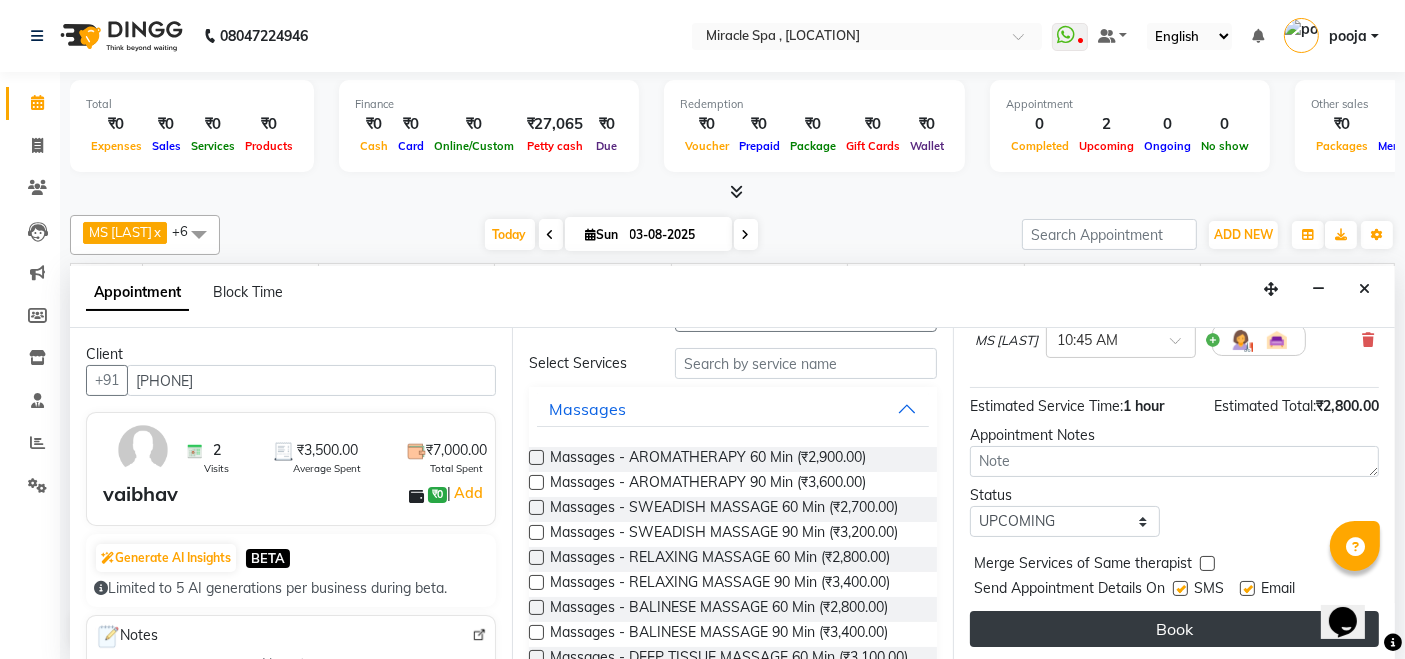click on "Book" at bounding box center [1174, 629] 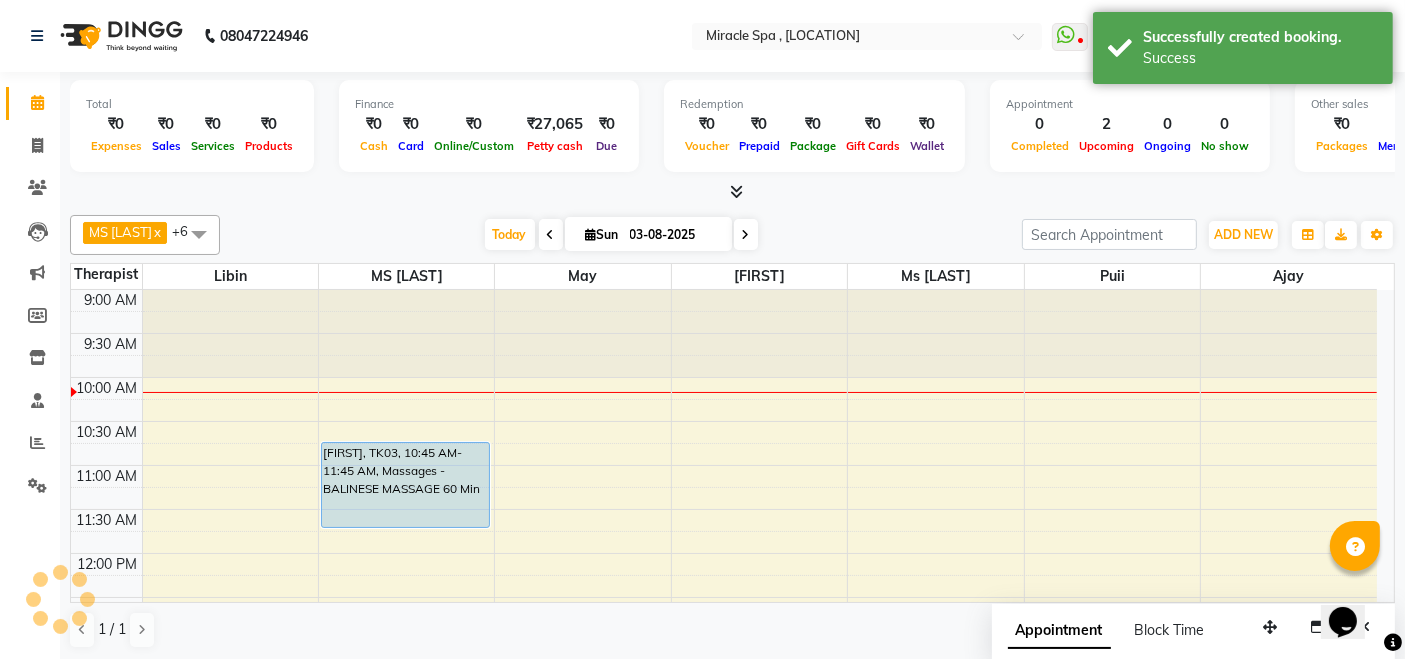 scroll, scrollTop: 0, scrollLeft: 0, axis: both 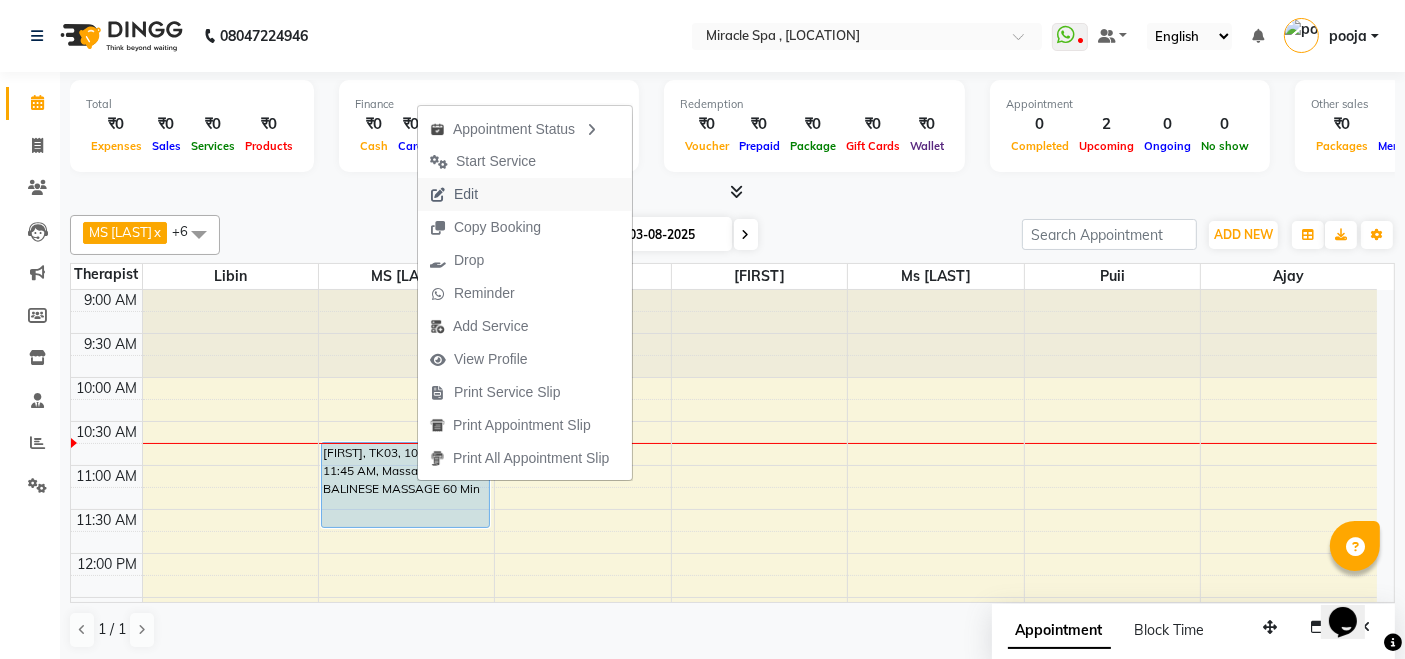 click on "Edit" at bounding box center (525, 194) 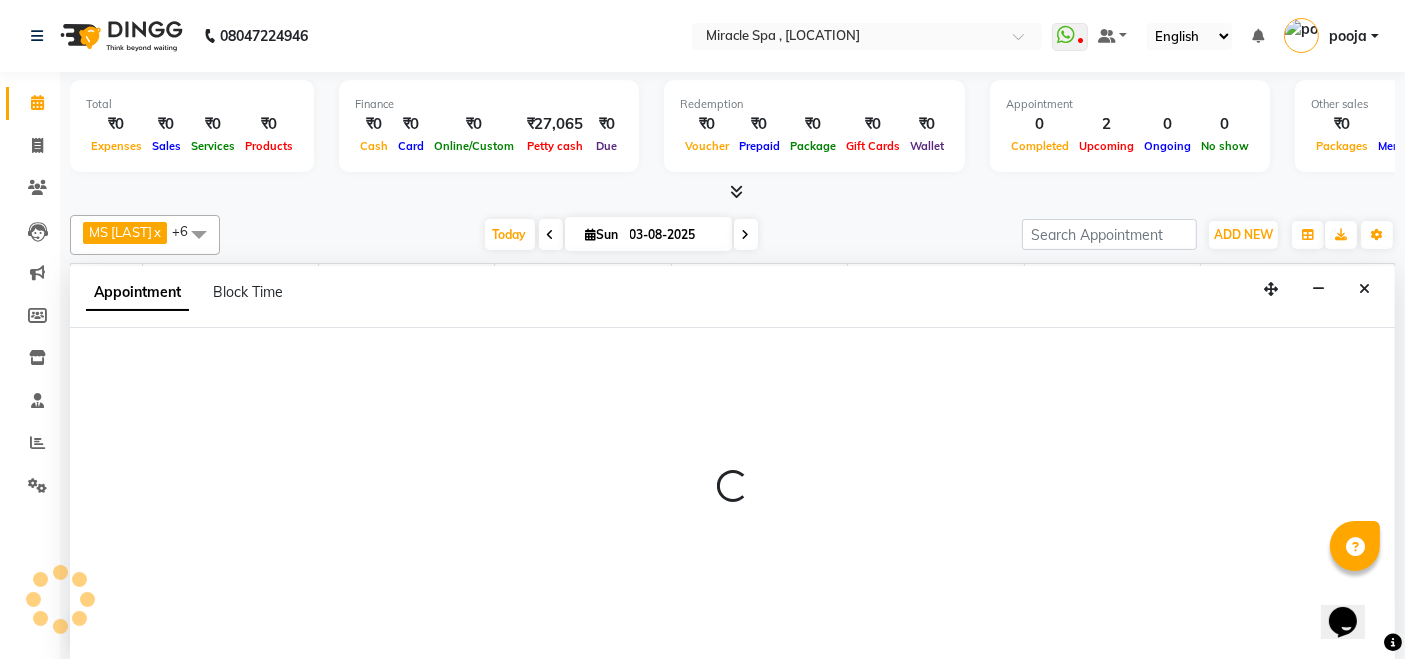 scroll, scrollTop: 0, scrollLeft: 0, axis: both 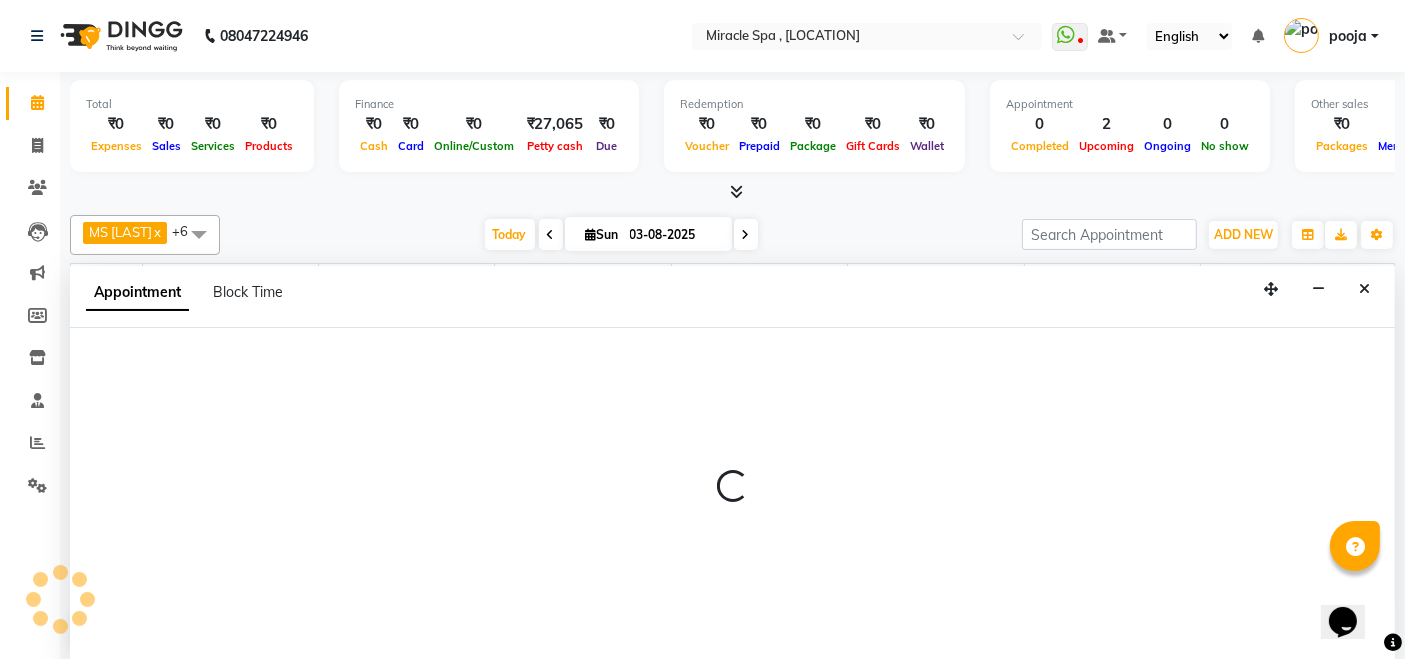 select on "62144" 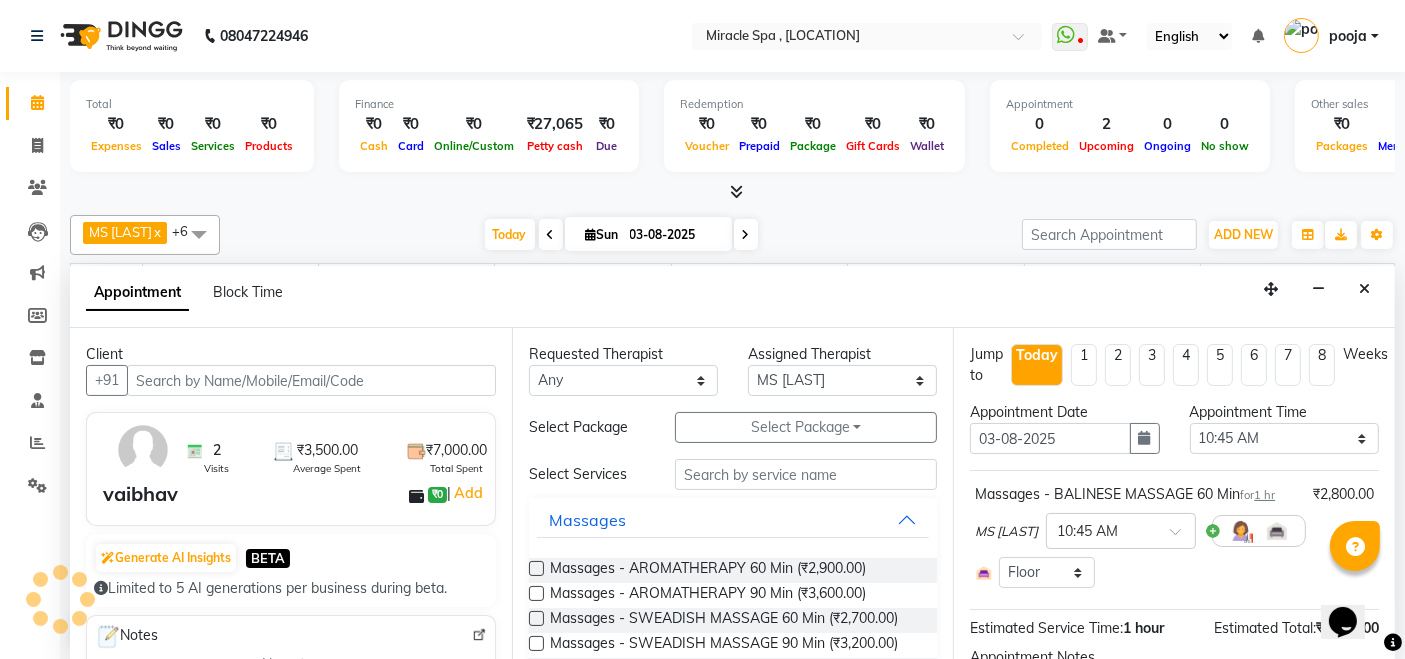 scroll, scrollTop: 88, scrollLeft: 0, axis: vertical 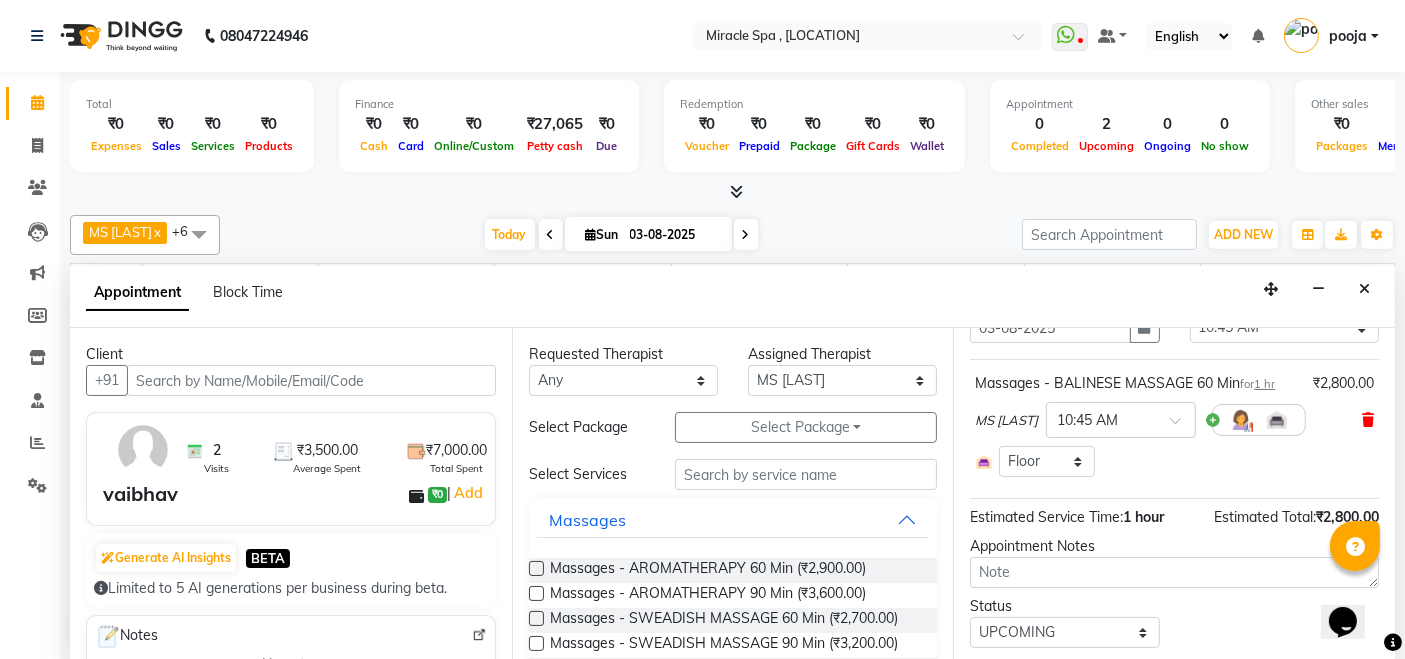 click at bounding box center [1368, 420] 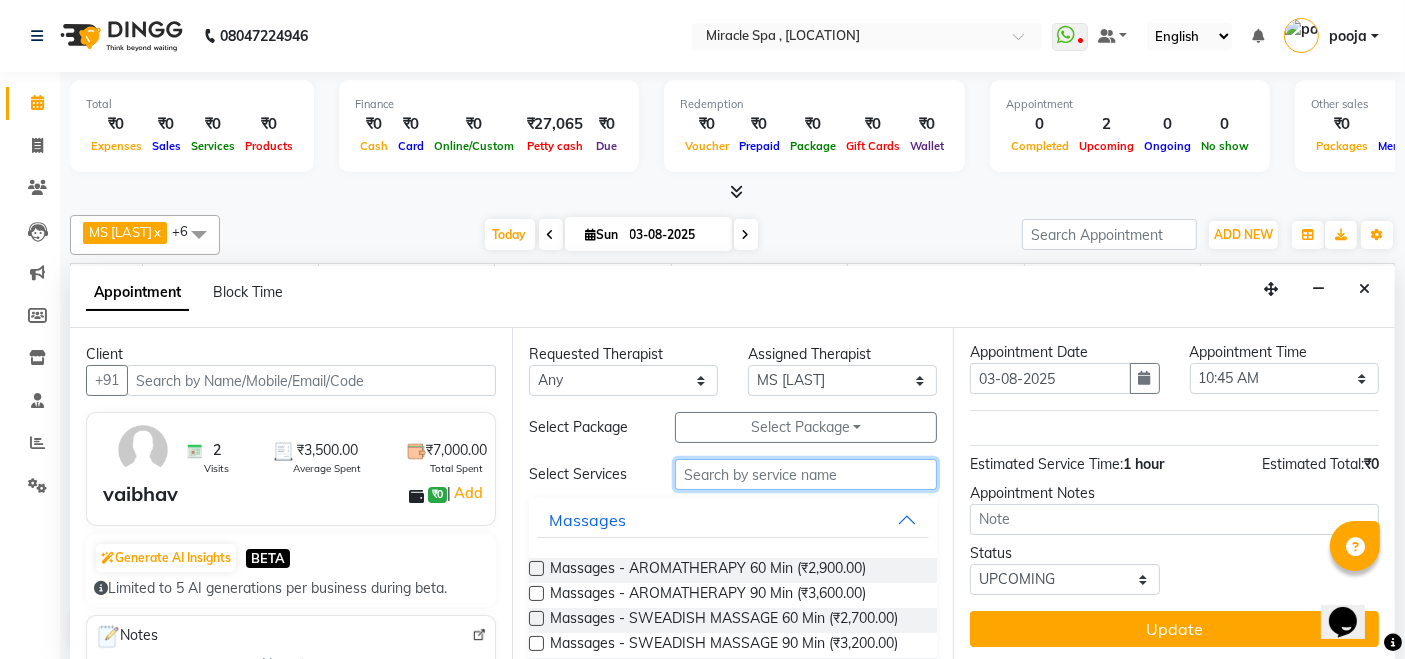 click at bounding box center (806, 474) 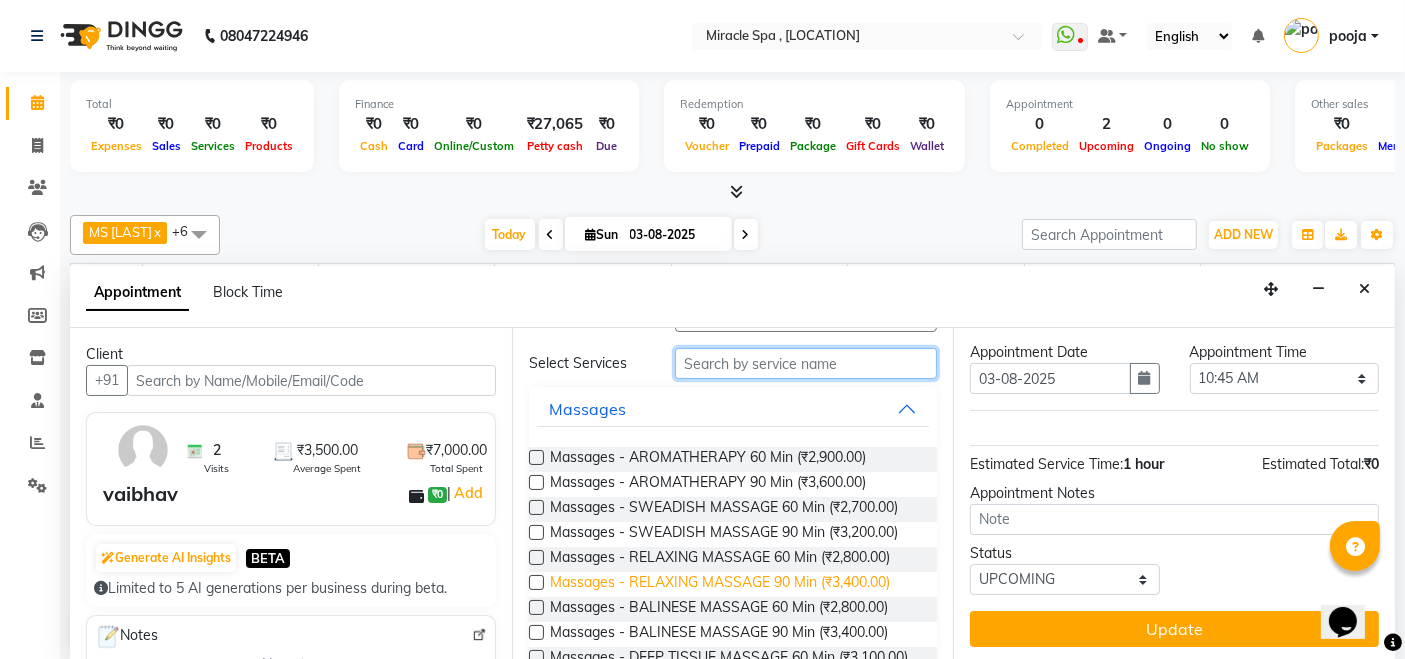scroll, scrollTop: 222, scrollLeft: 0, axis: vertical 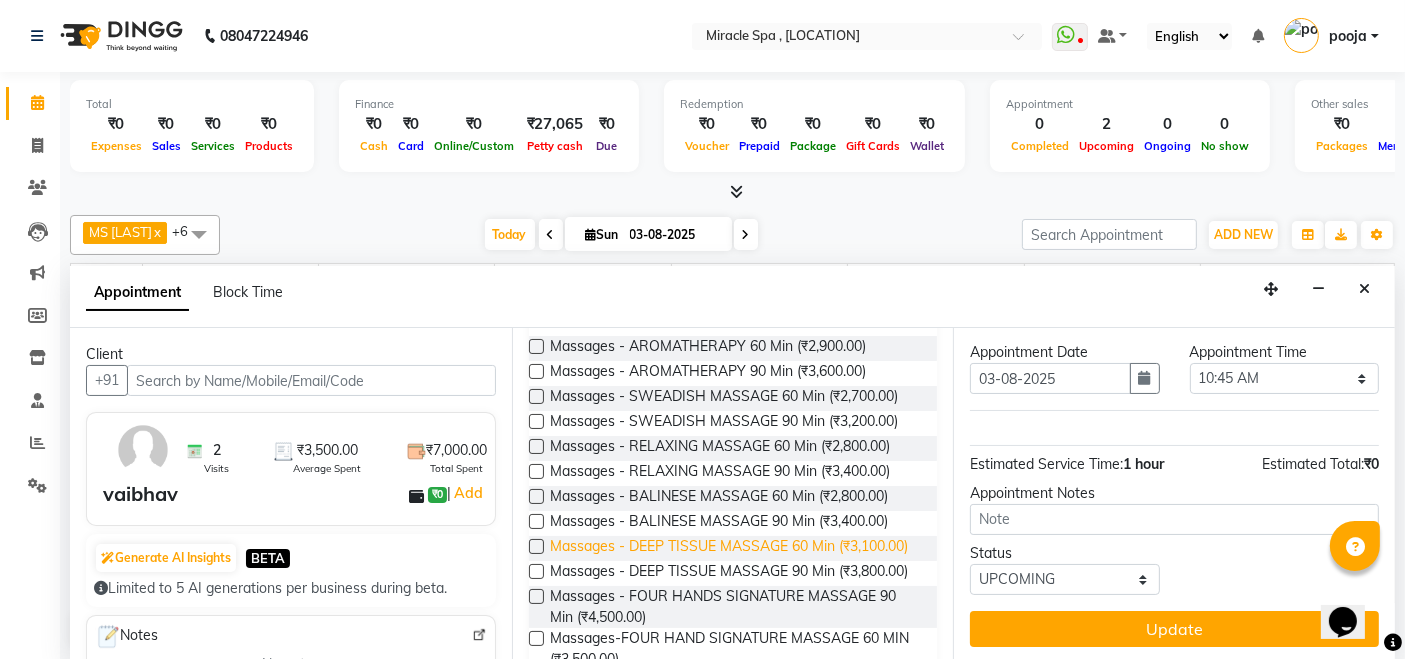 click on "Massages - DEEP TISSUE MASSAGE 60 Min (₹3,100.00)" at bounding box center [729, 548] 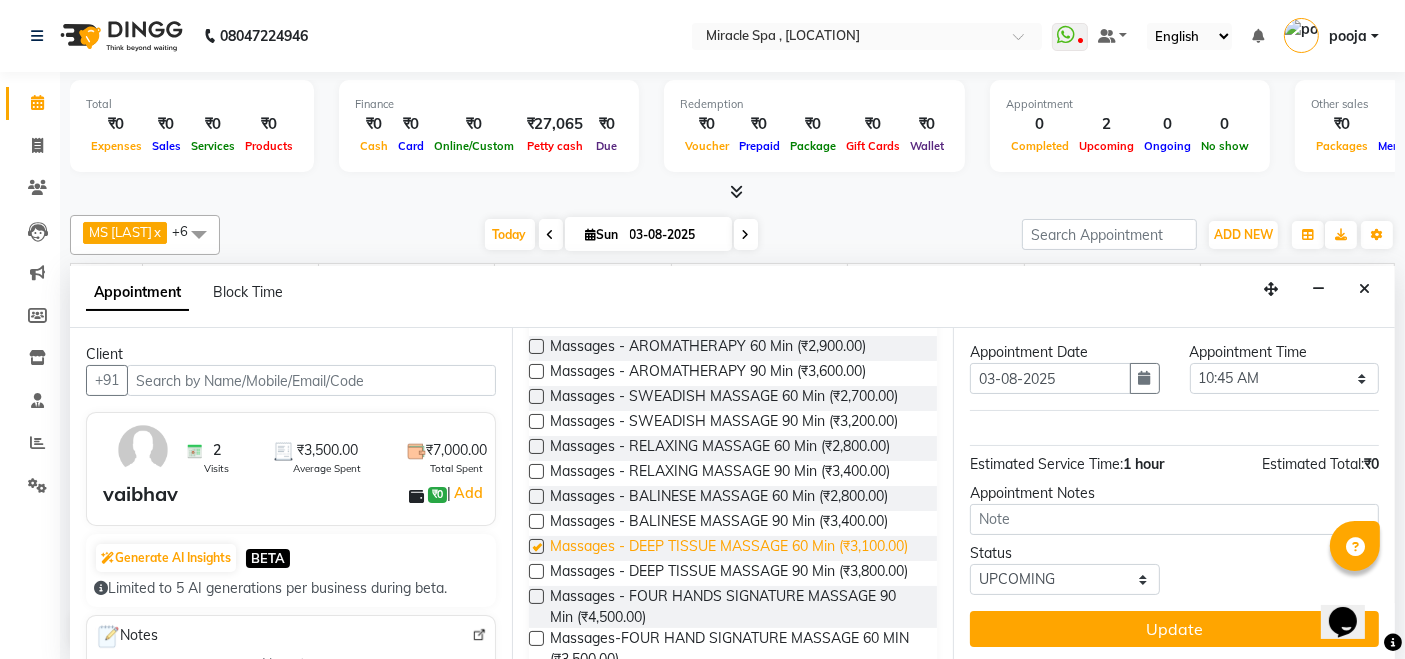 scroll, scrollTop: 111, scrollLeft: 0, axis: vertical 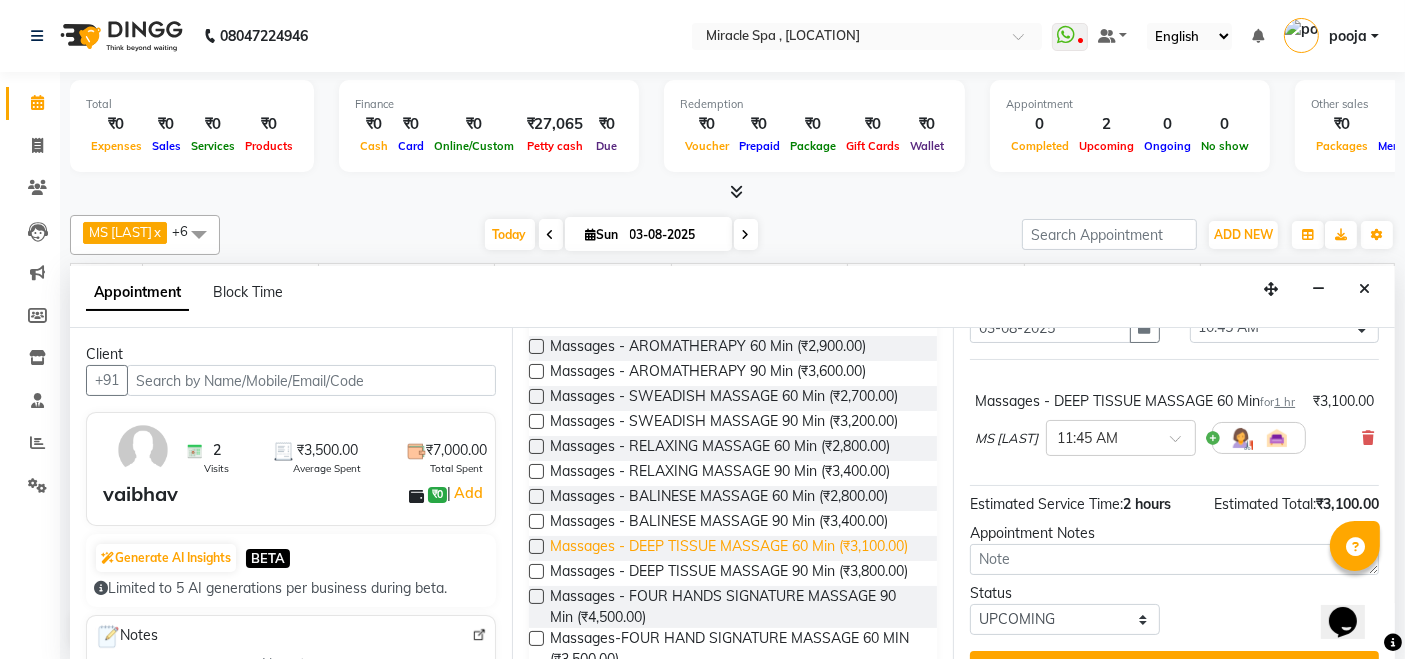 checkbox on "false" 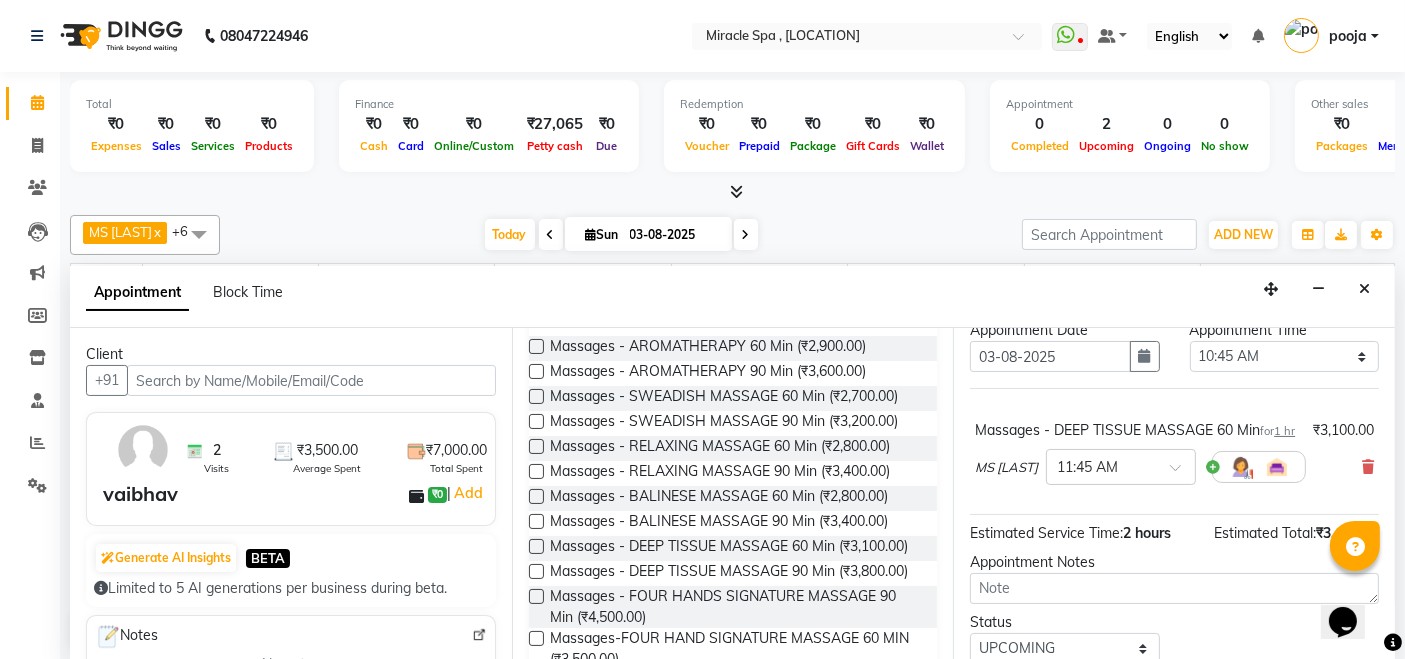 scroll, scrollTop: 172, scrollLeft: 0, axis: vertical 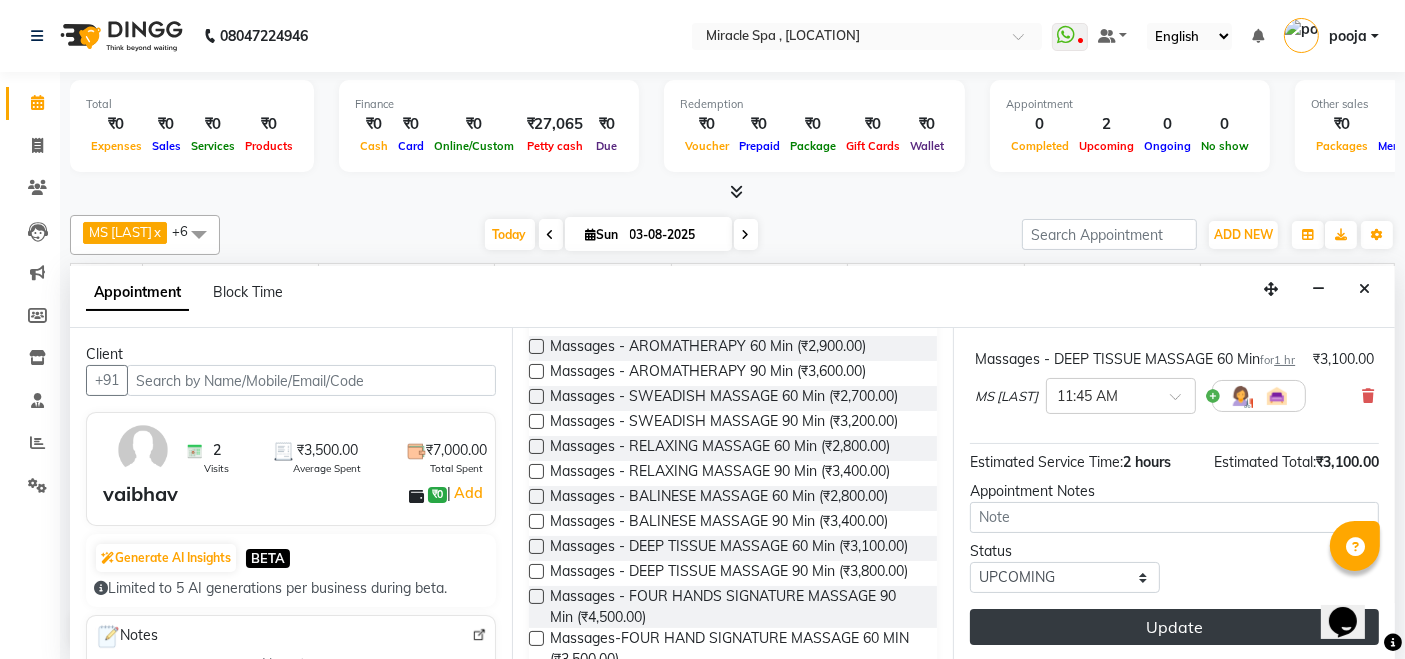 click on "Update" at bounding box center [1174, 627] 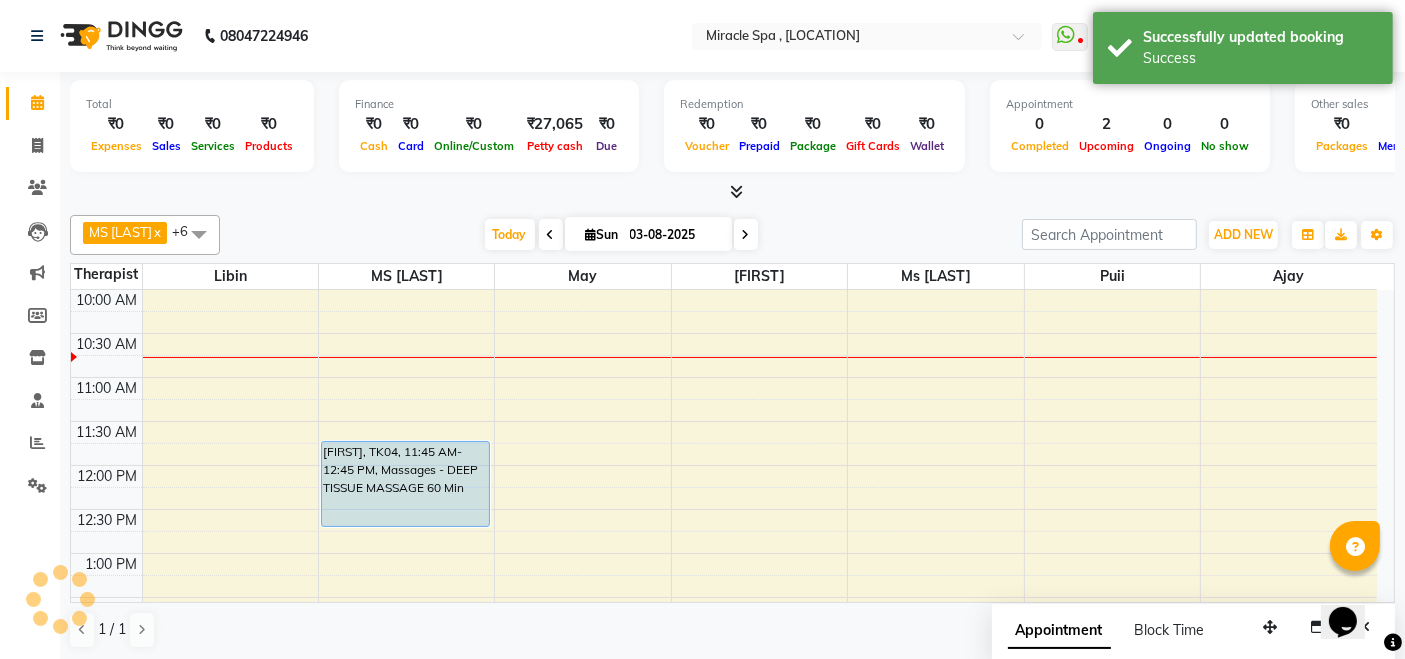scroll, scrollTop: 0, scrollLeft: 0, axis: both 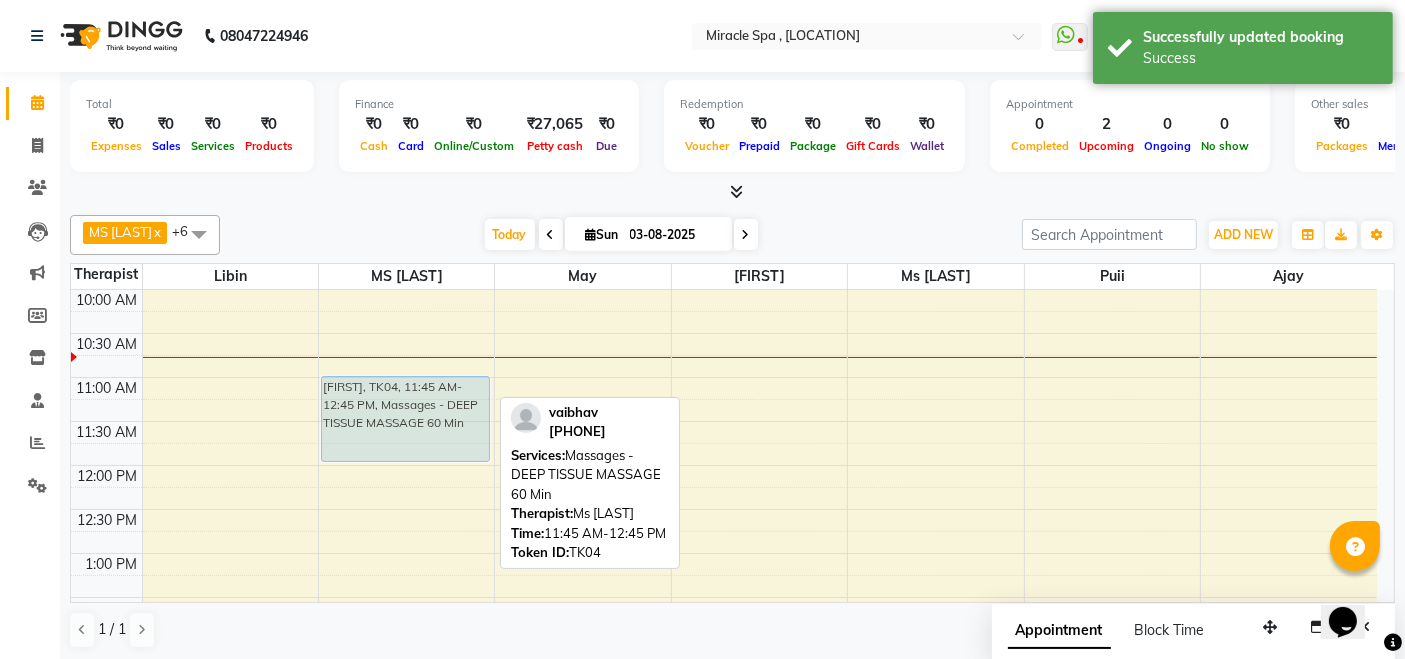 drag, startPoint x: 399, startPoint y: 458, endPoint x: 418, endPoint y: 399, distance: 61.983868 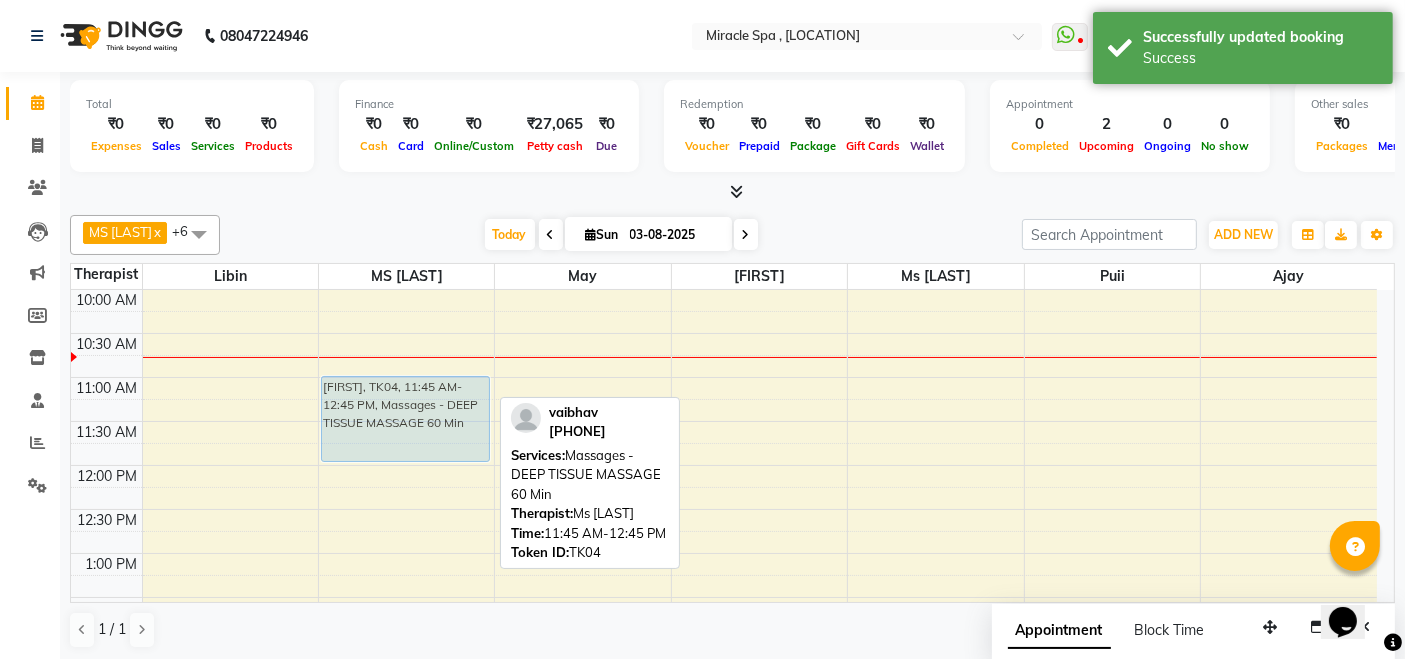 click on "[FIRST], TK04, 11:45 AM-12:45 PM, Massages - DEEP TISSUE MASSAGE 60 Min    [FIRST], TK04, 11:45 AM-12:45 PM, Massages - DEEP TISSUE MASSAGE 60 Min" at bounding box center (406, 861) 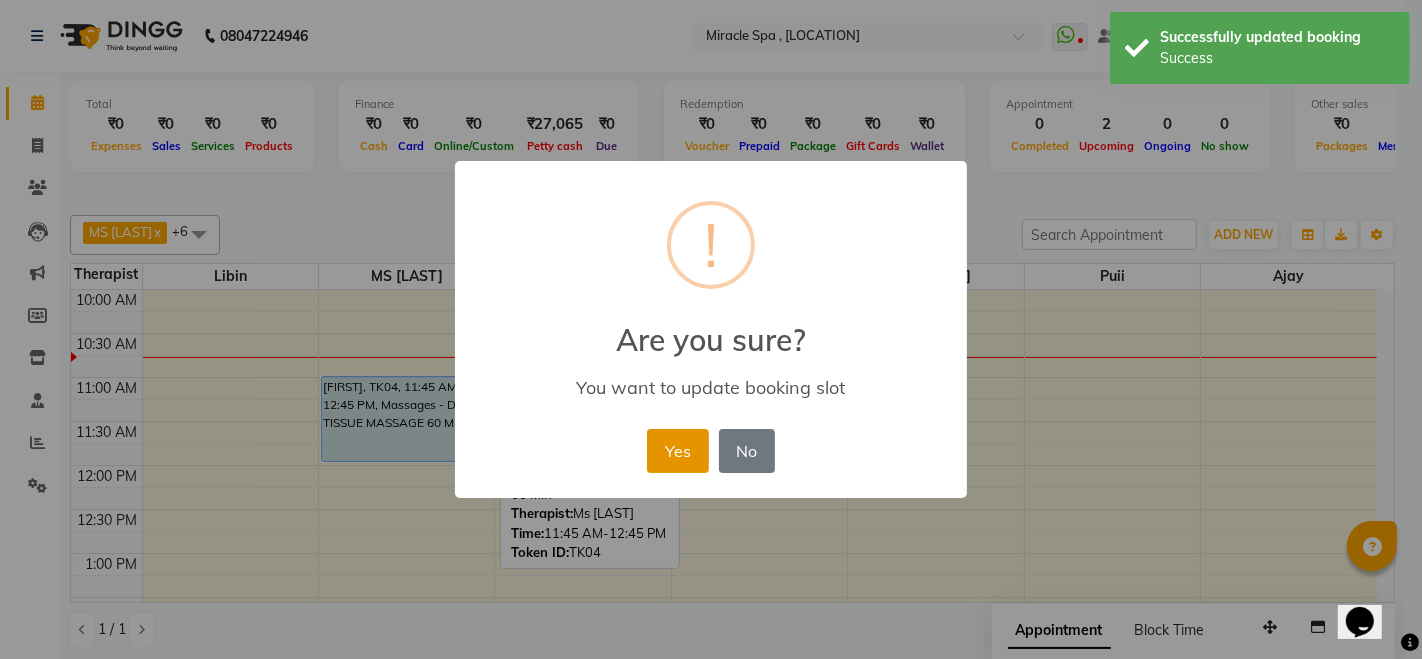 click on "Yes" at bounding box center [677, 451] 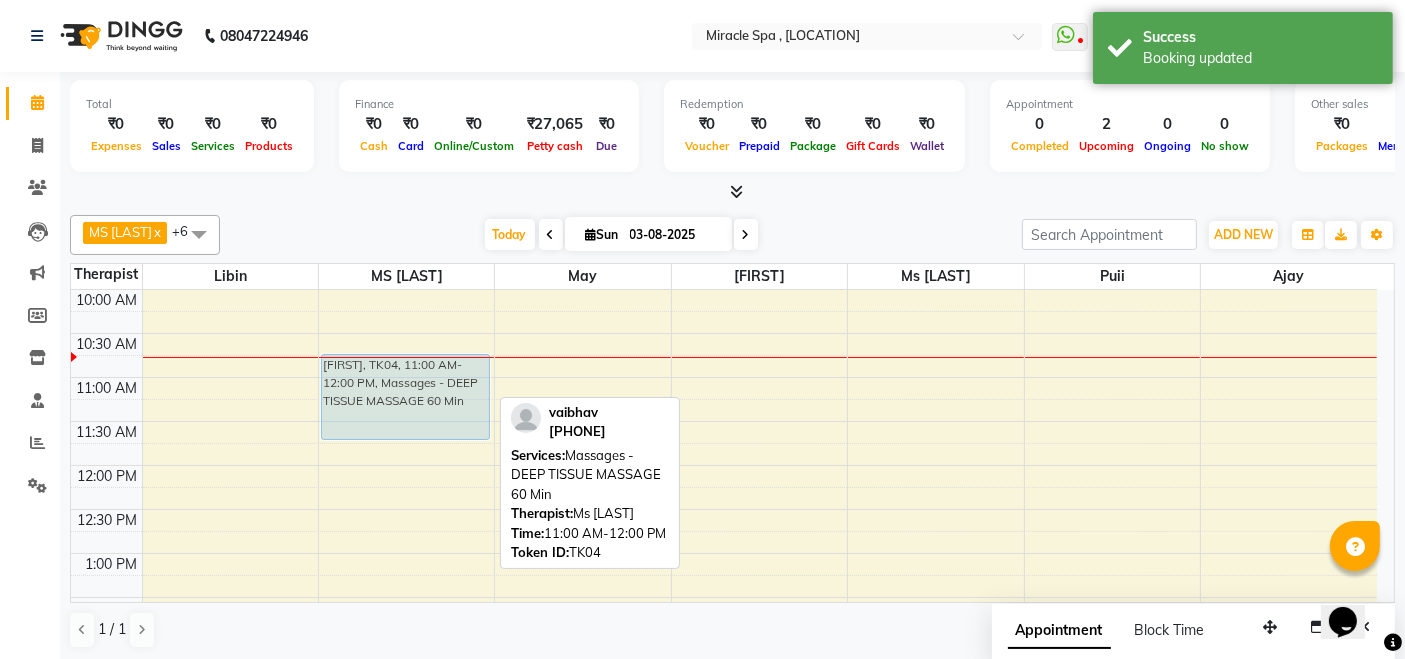 click on "[FIRST], TK04, 11:00 AM-12:00 PM, Massages - DEEP TISSUE MASSAGE 60 Min    [FIRST], TK04, 11:00 AM-12:00 PM, Massages - DEEP TISSUE MASSAGE 60 Min" at bounding box center [406, 861] 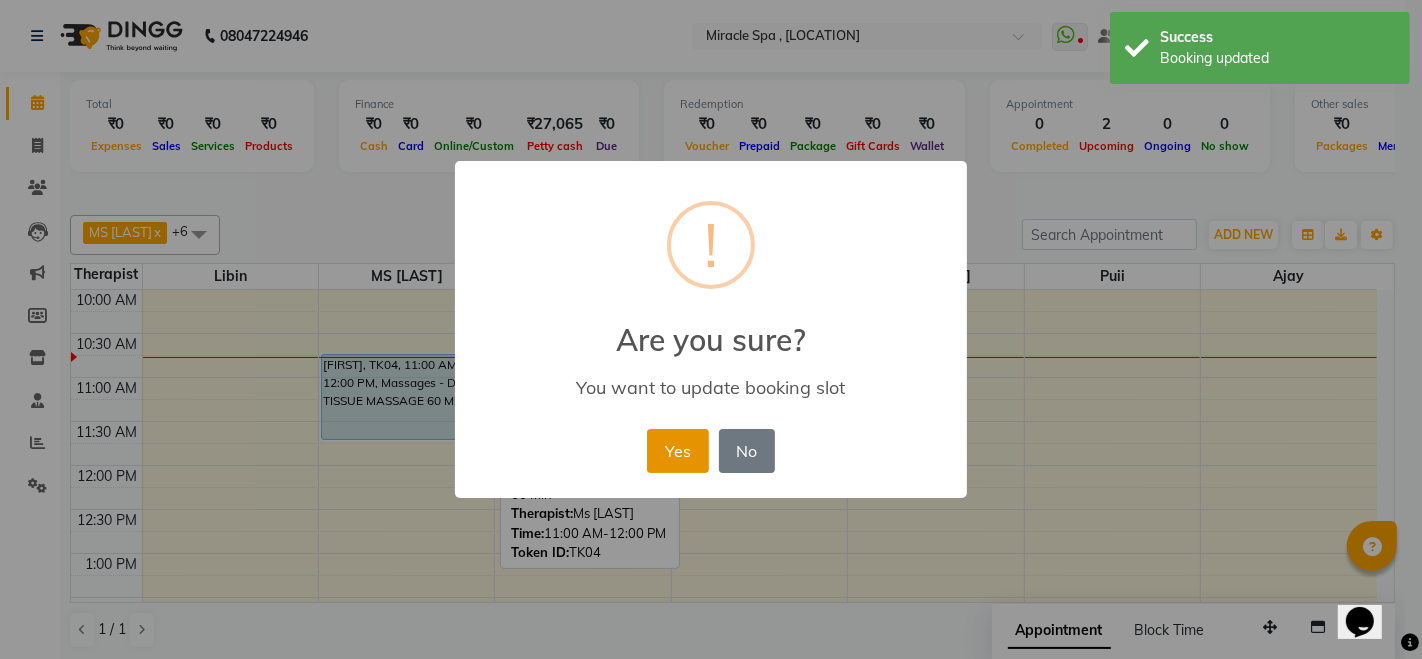 click on "Yes" at bounding box center (677, 451) 